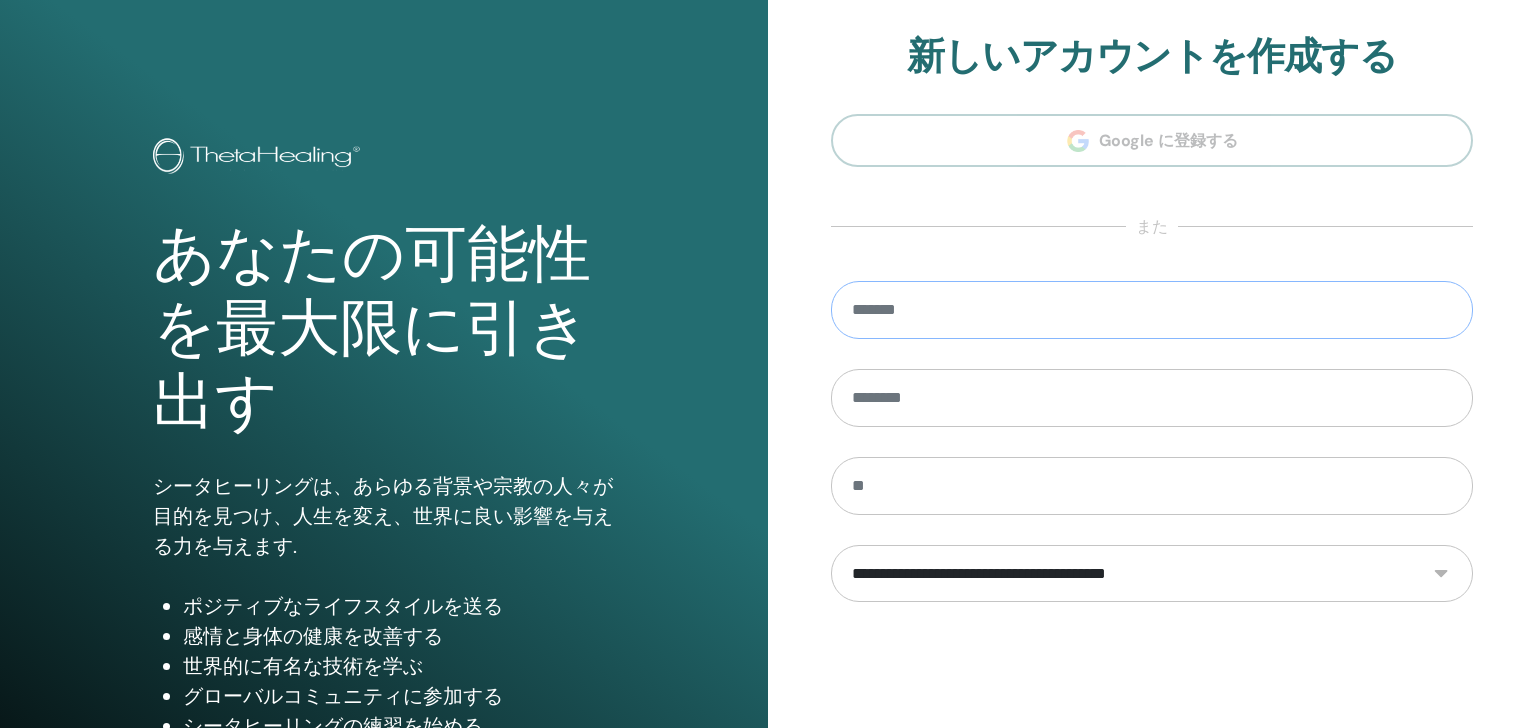 scroll, scrollTop: 0, scrollLeft: 0, axis: both 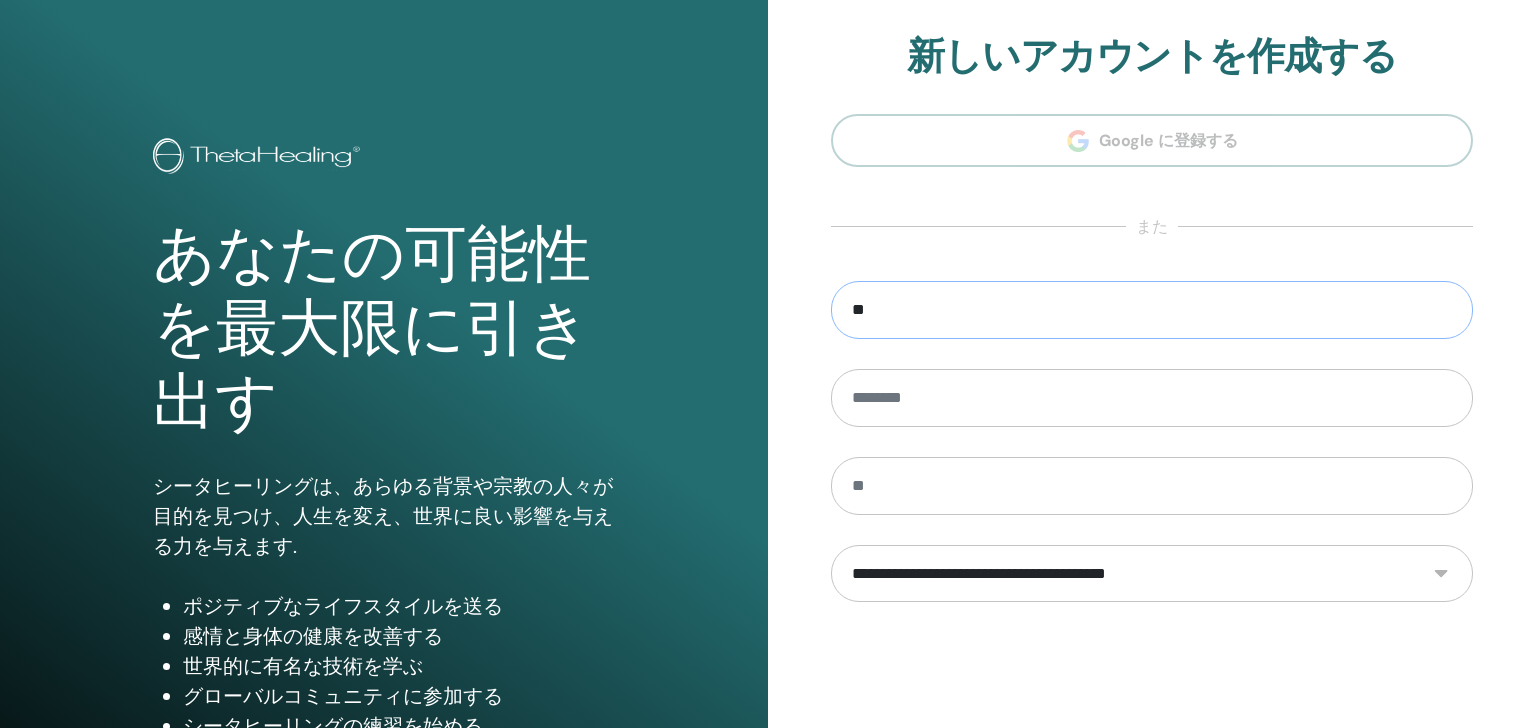 type on "*" 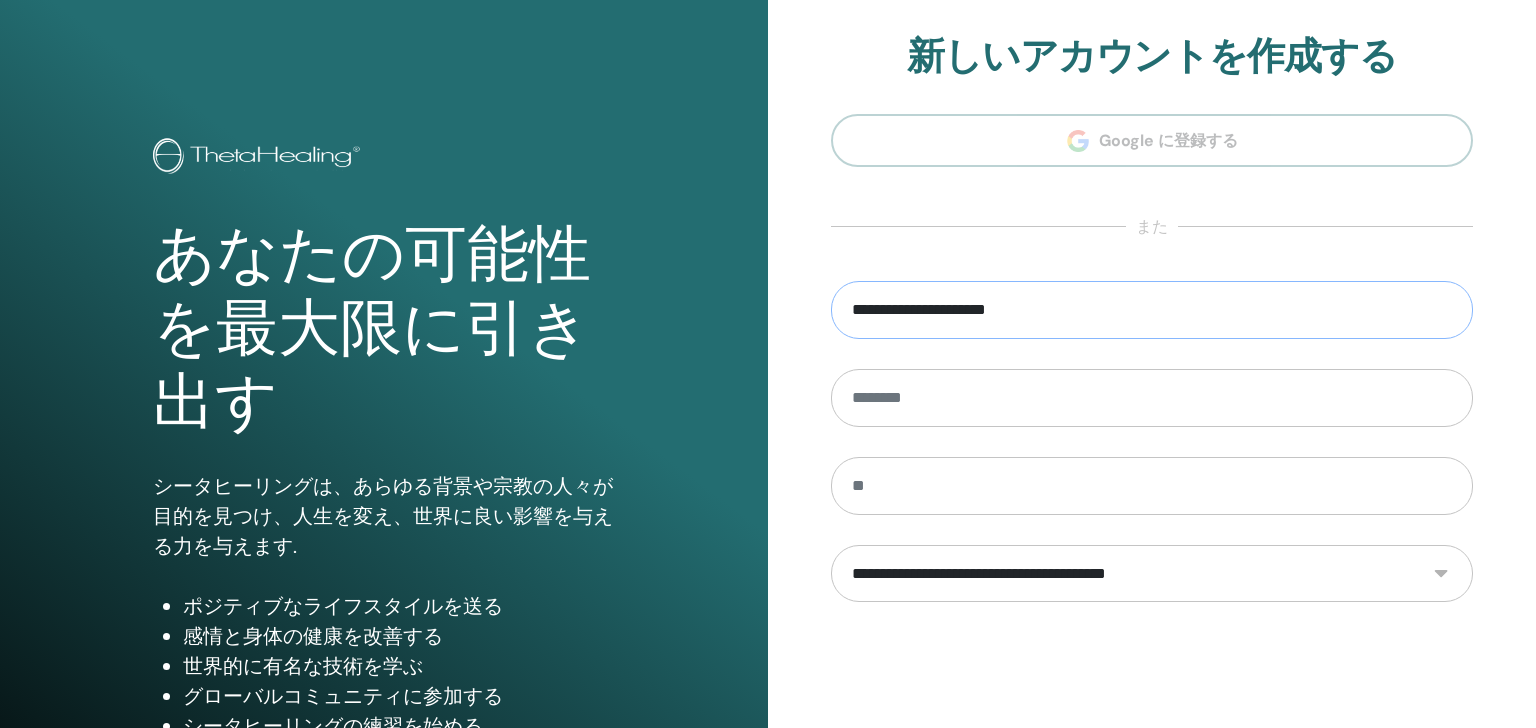 type on "**********" 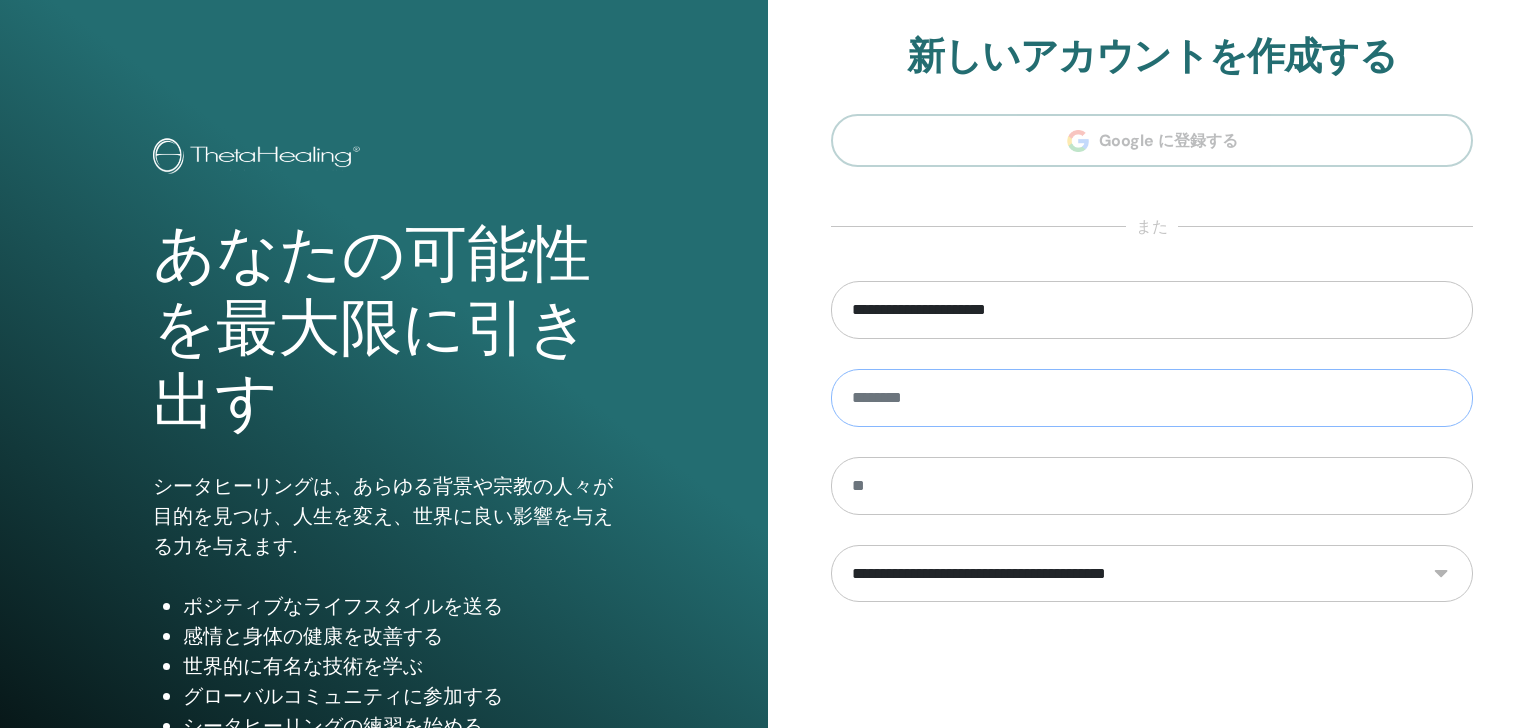 click at bounding box center (1152, 398) 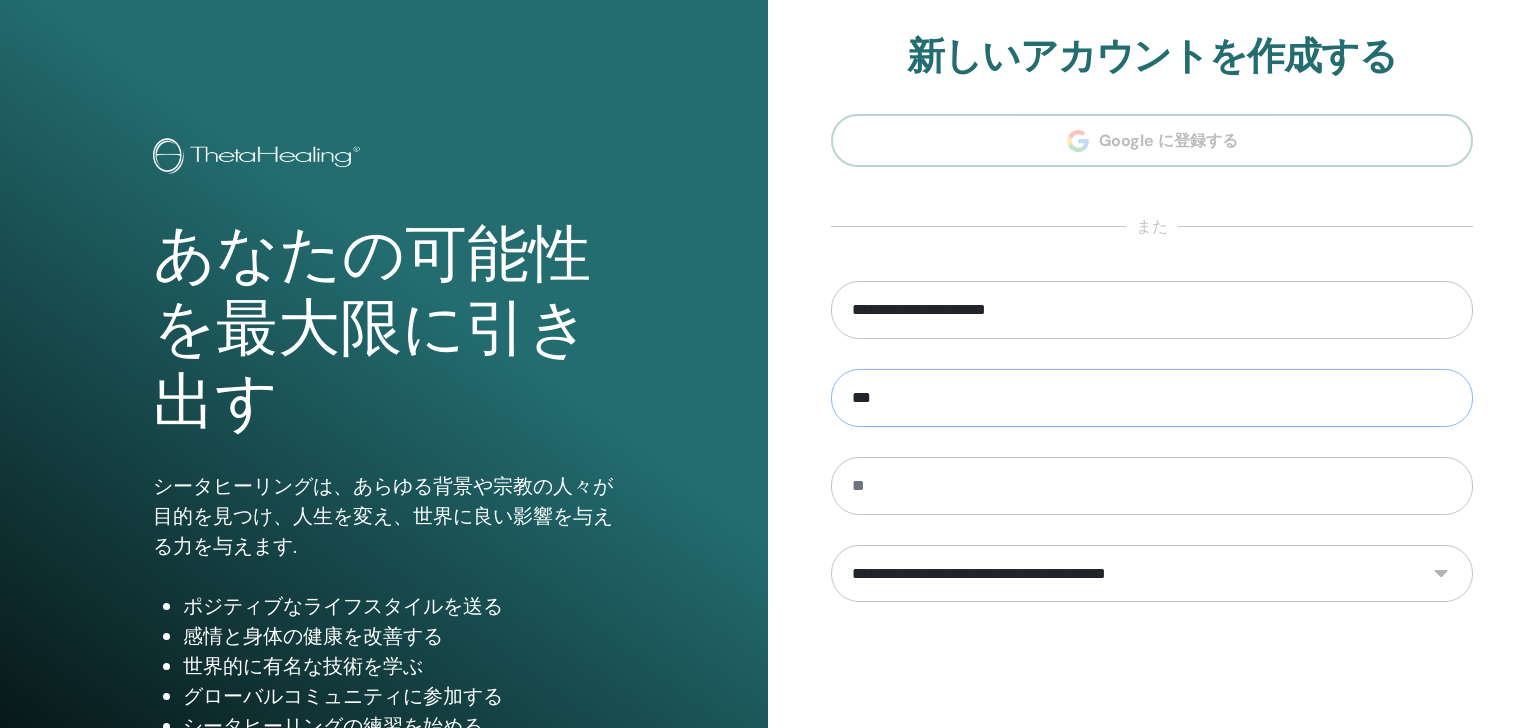 type on "*" 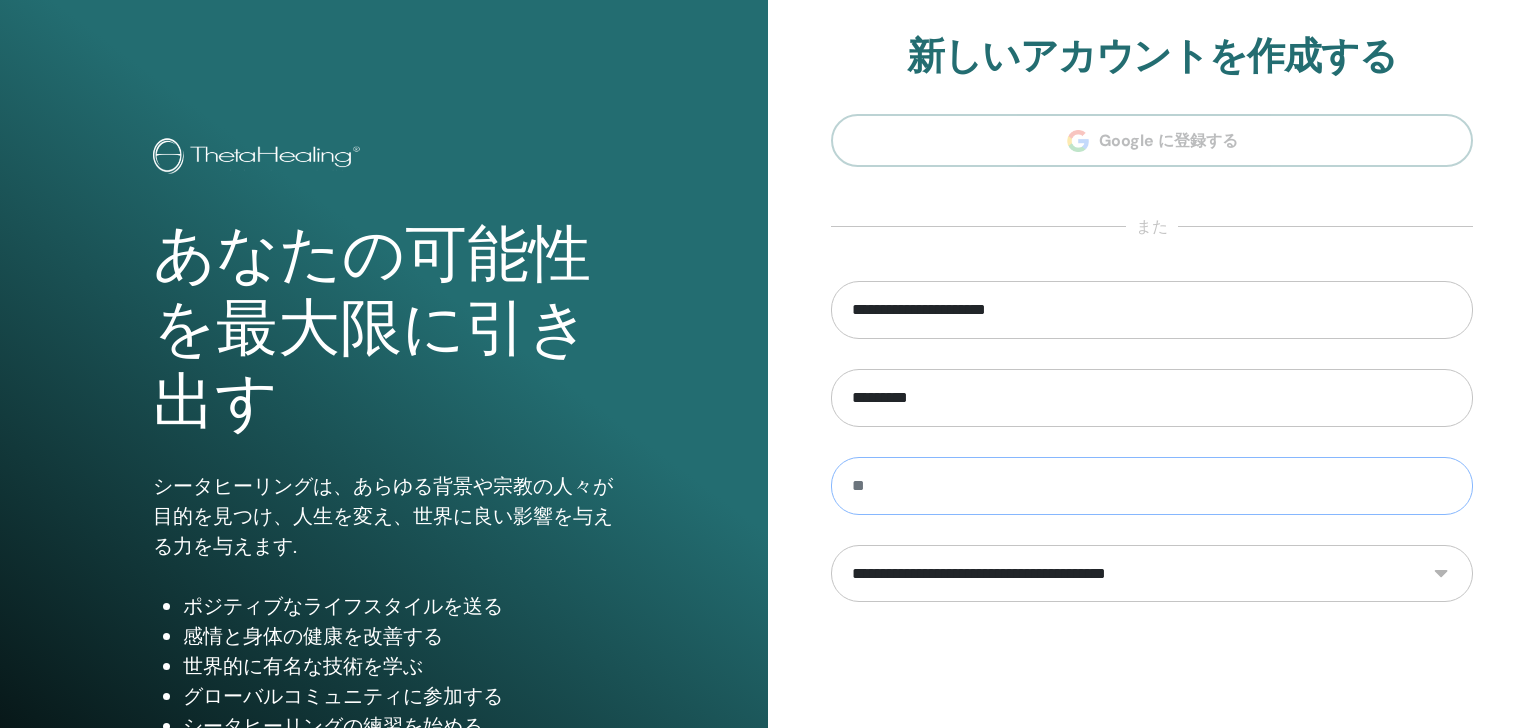 click at bounding box center [1152, 486] 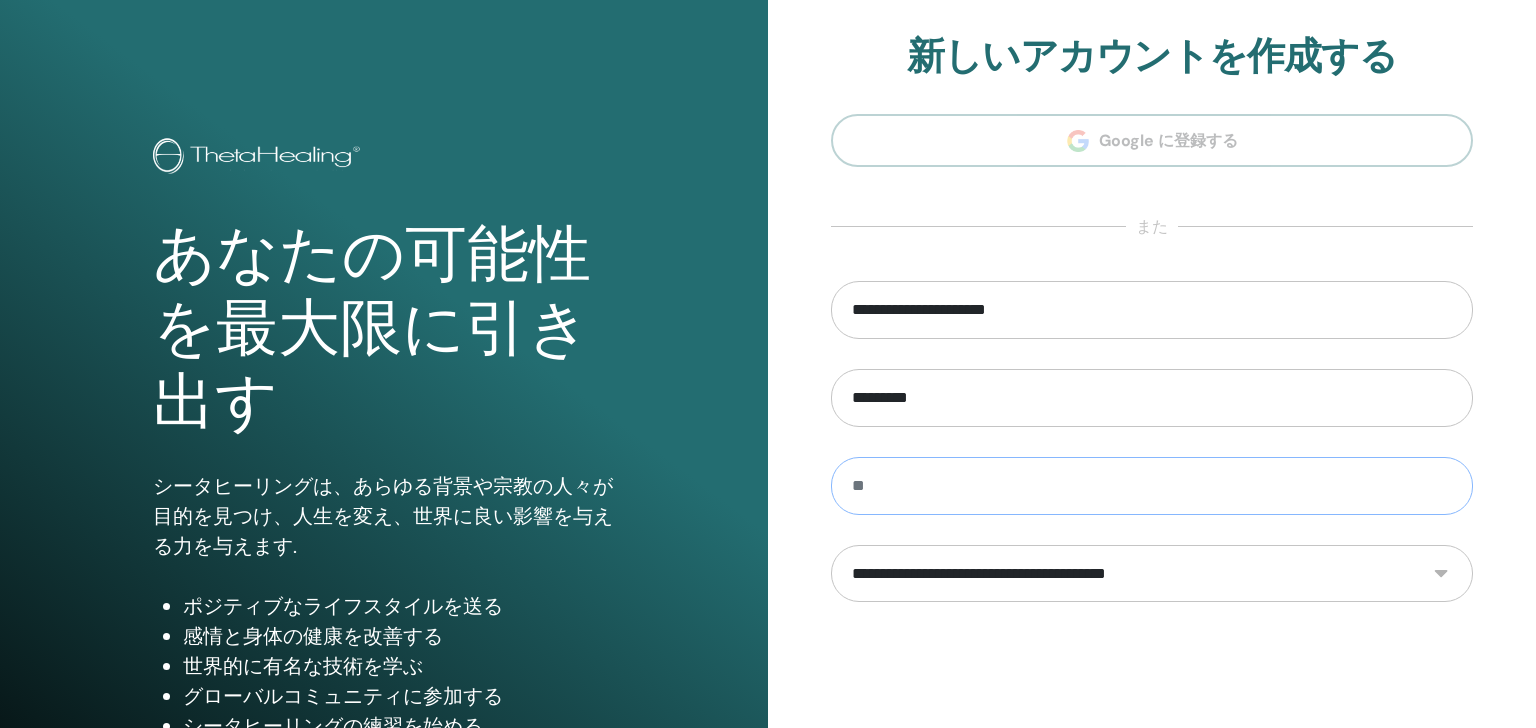 click at bounding box center [1152, 486] 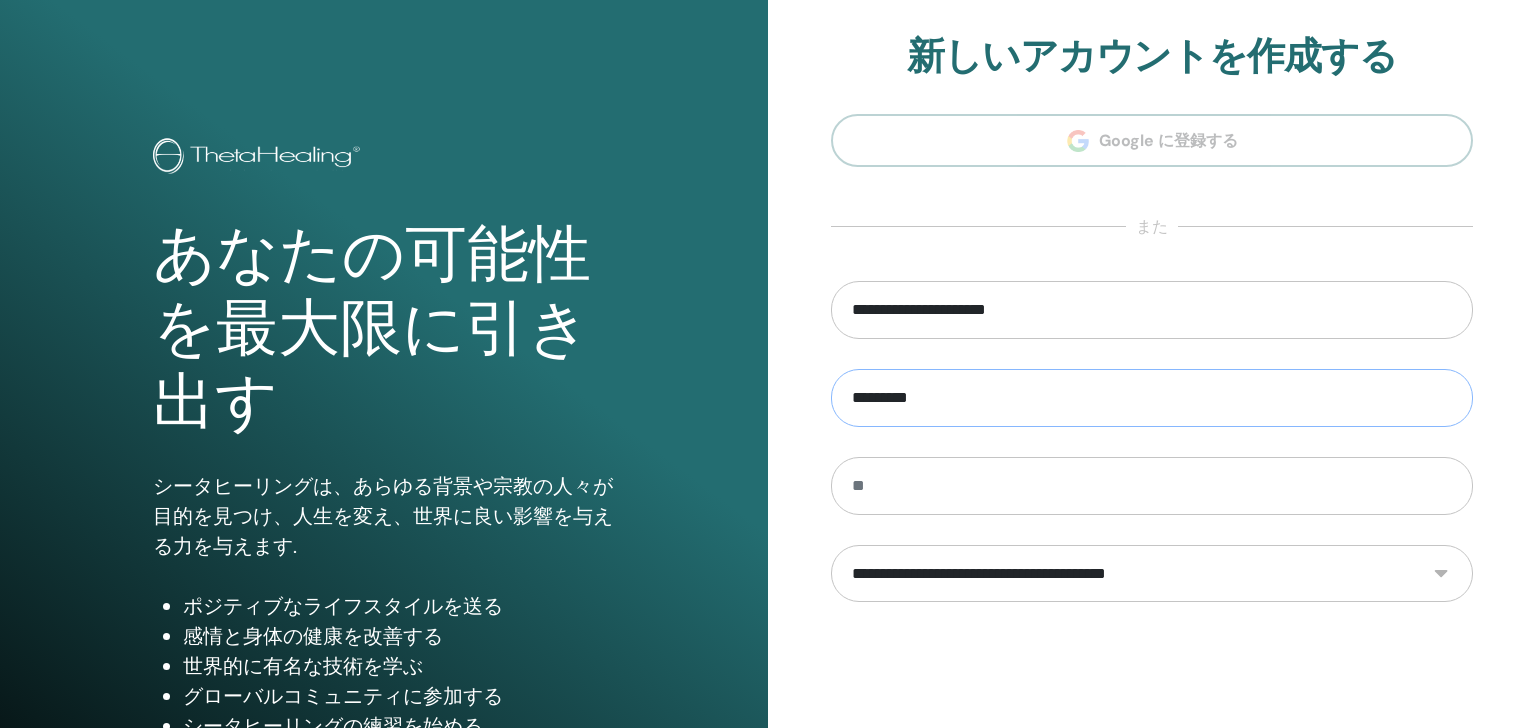 click on "********" at bounding box center (1152, 398) 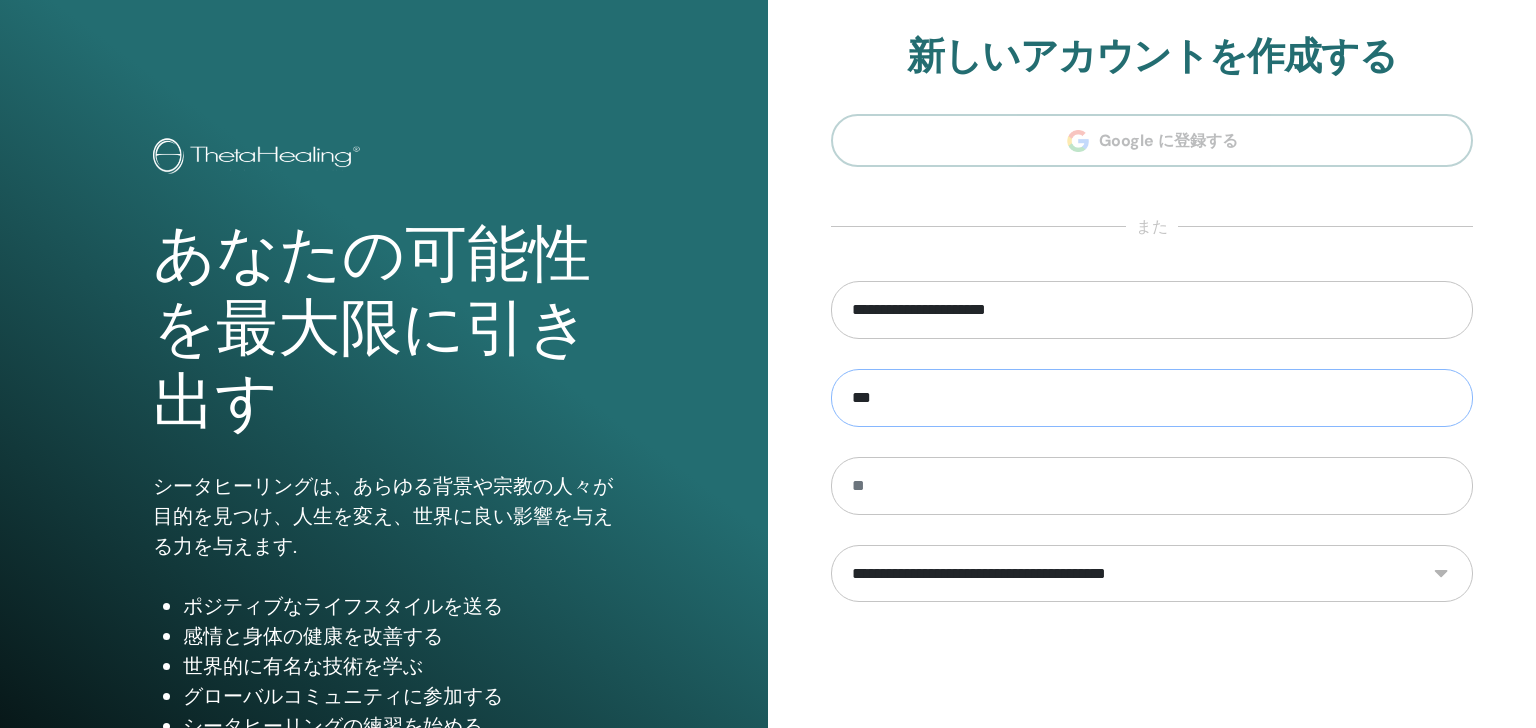 type on "*" 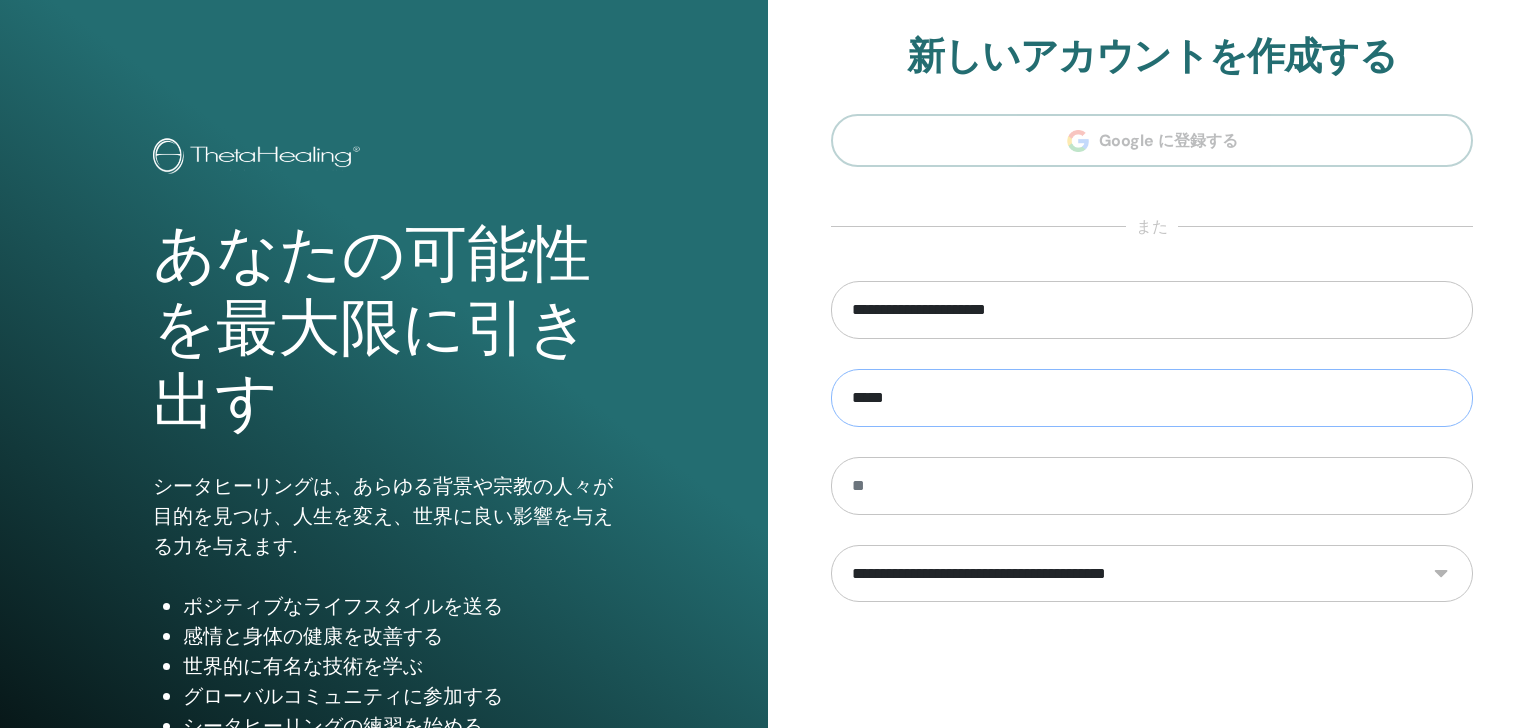 type on "*****" 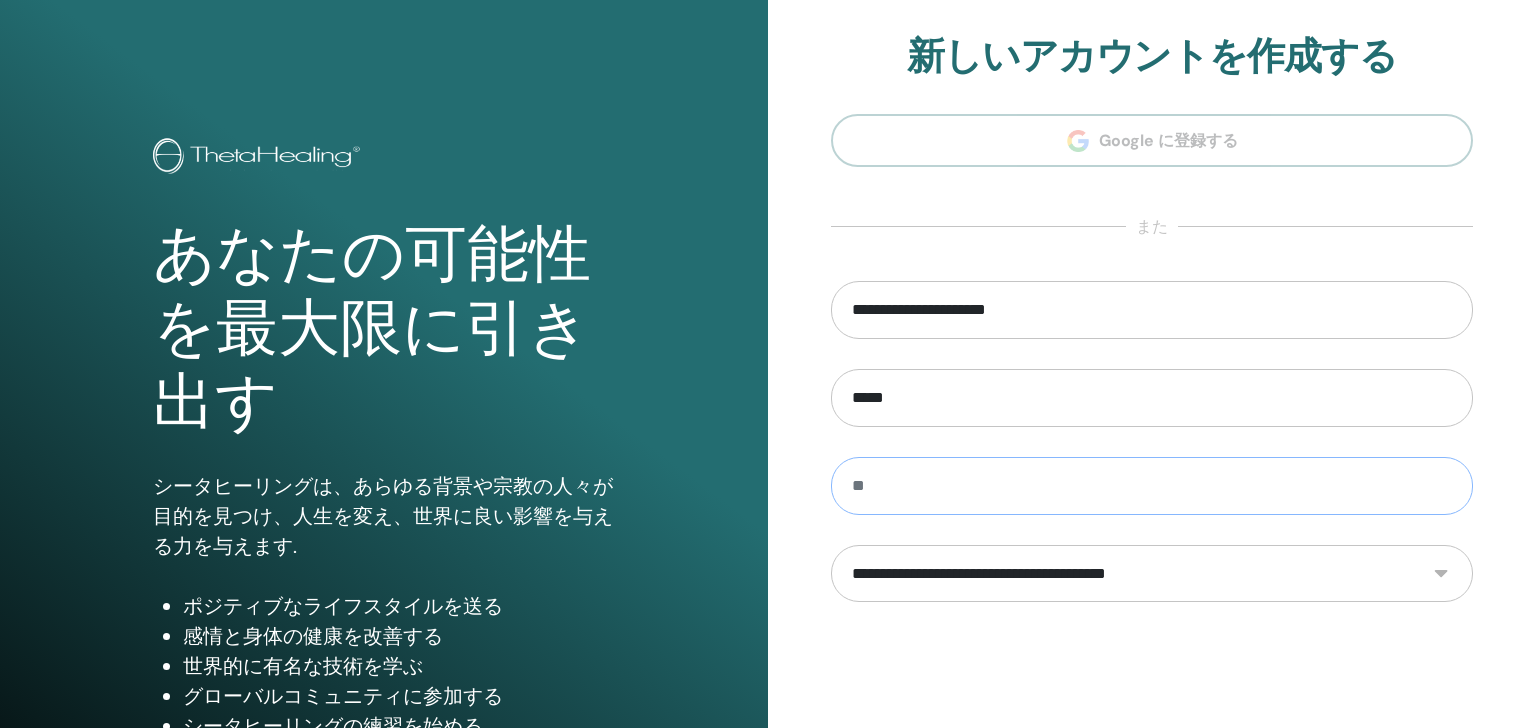 click at bounding box center [1152, 486] 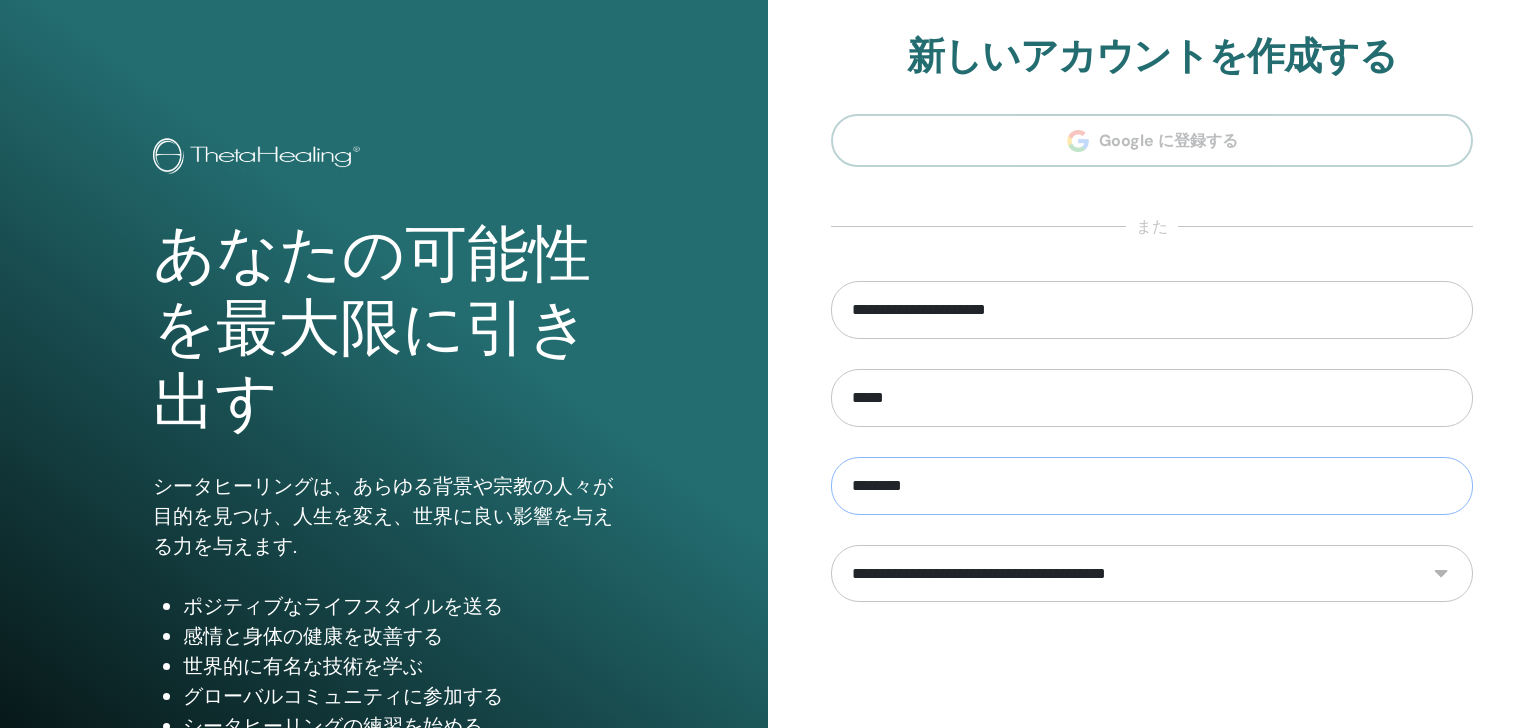 type on "********" 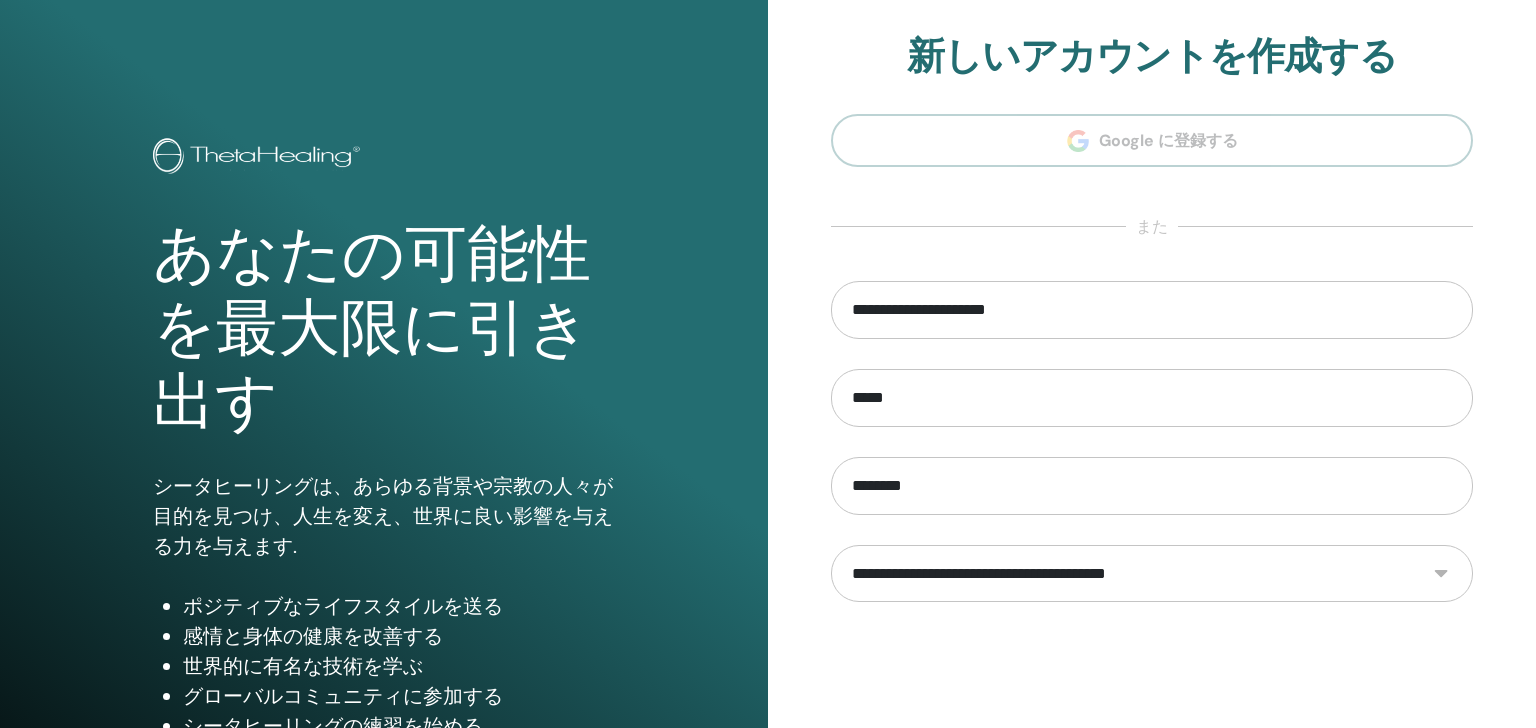 click on "**********" at bounding box center [1152, 574] 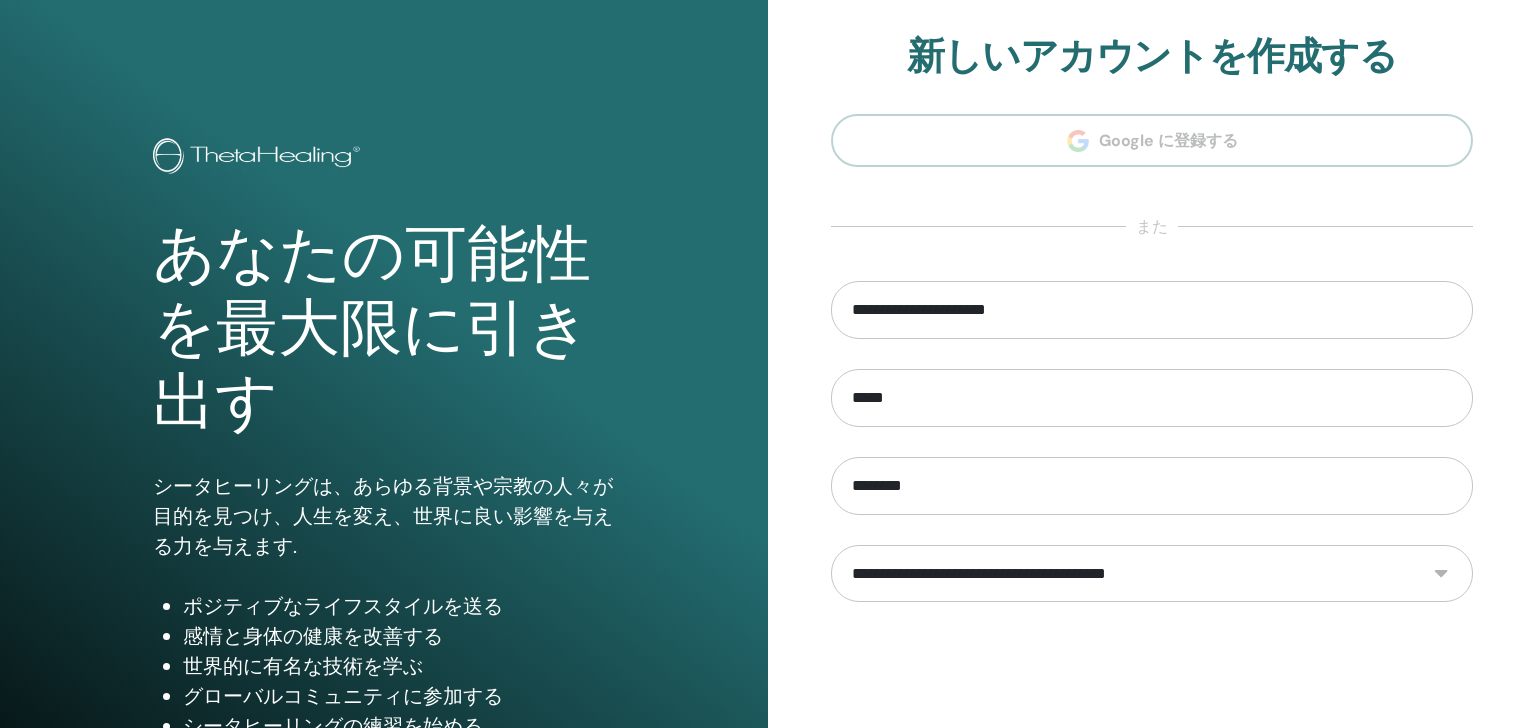 select on "***" 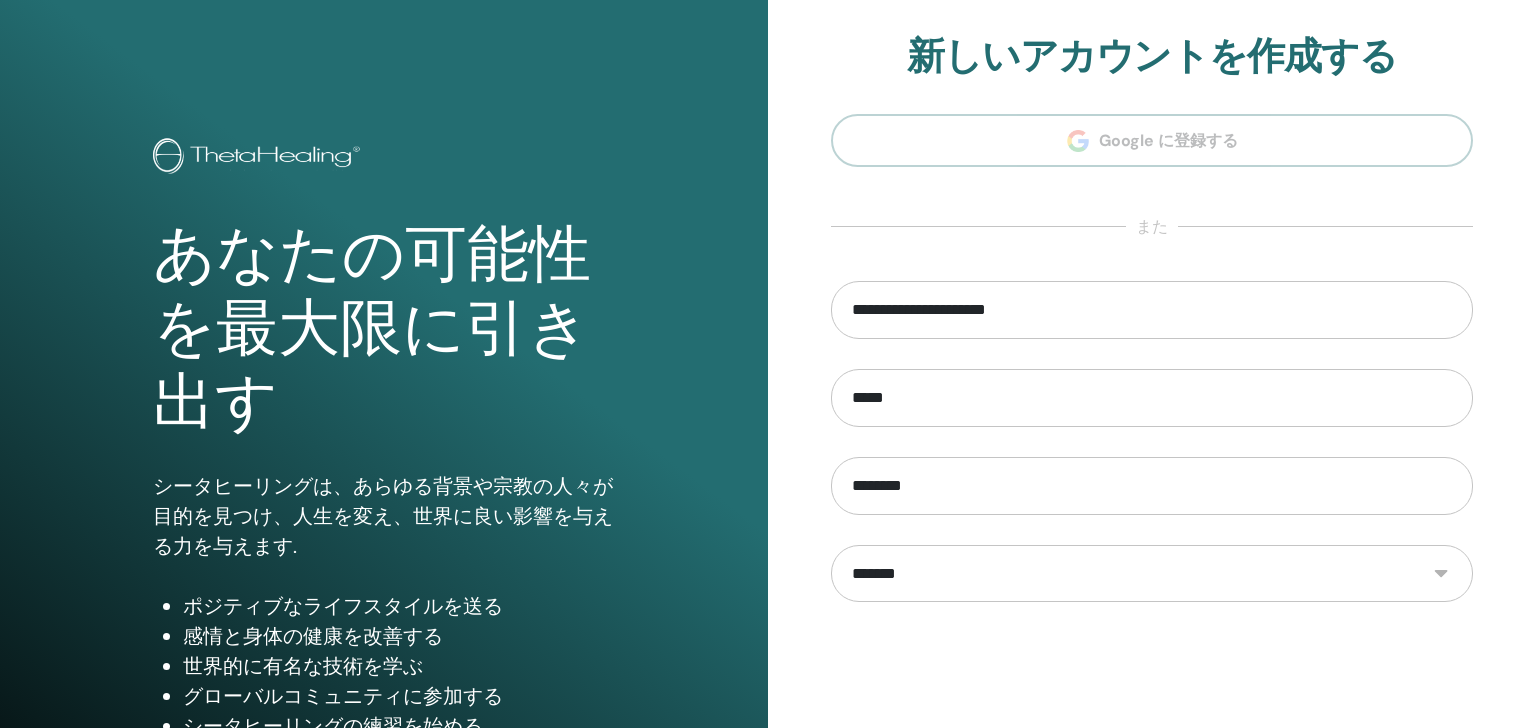 click on "**********" at bounding box center [1152, 574] 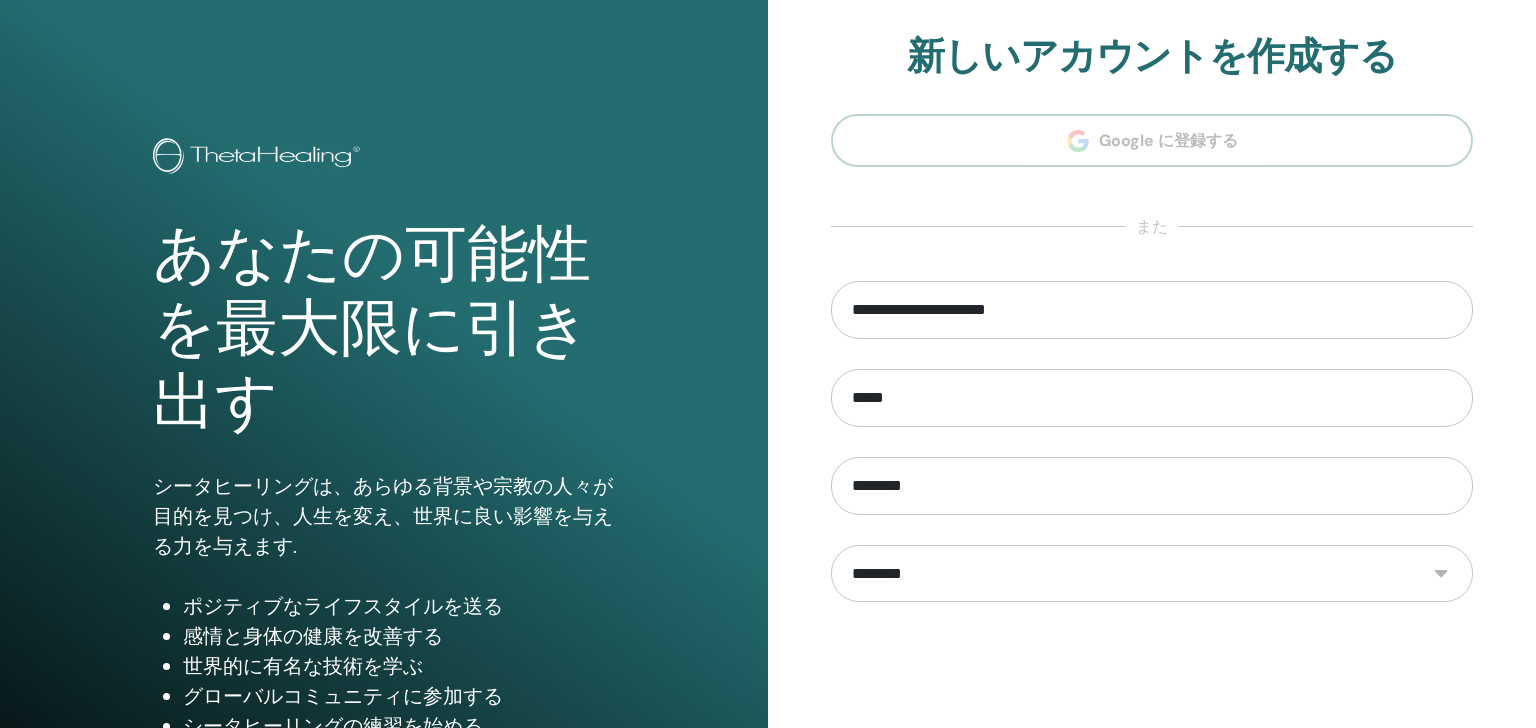 scroll, scrollTop: 0, scrollLeft: 0, axis: both 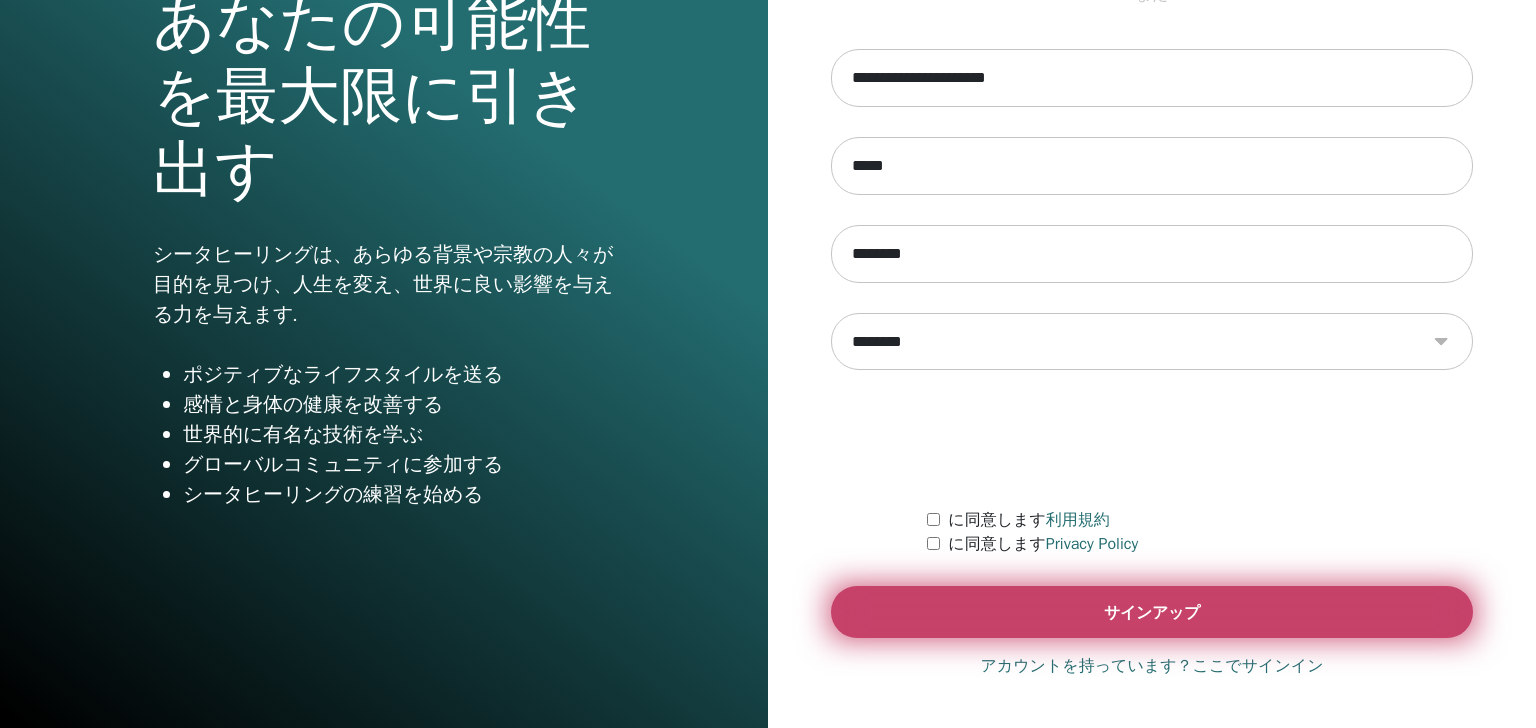 click on "サインアップ" at bounding box center (1152, 612) 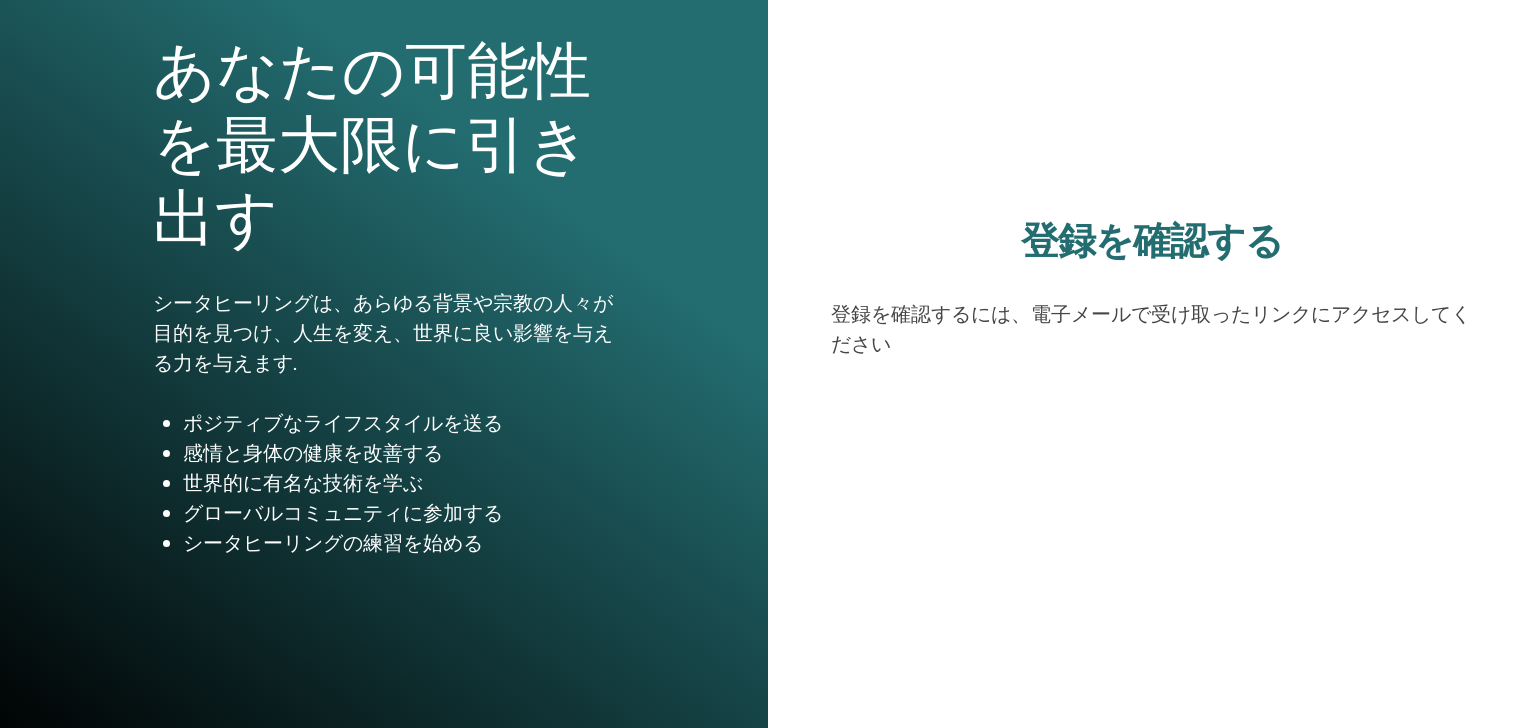 scroll, scrollTop: 232, scrollLeft: 0, axis: vertical 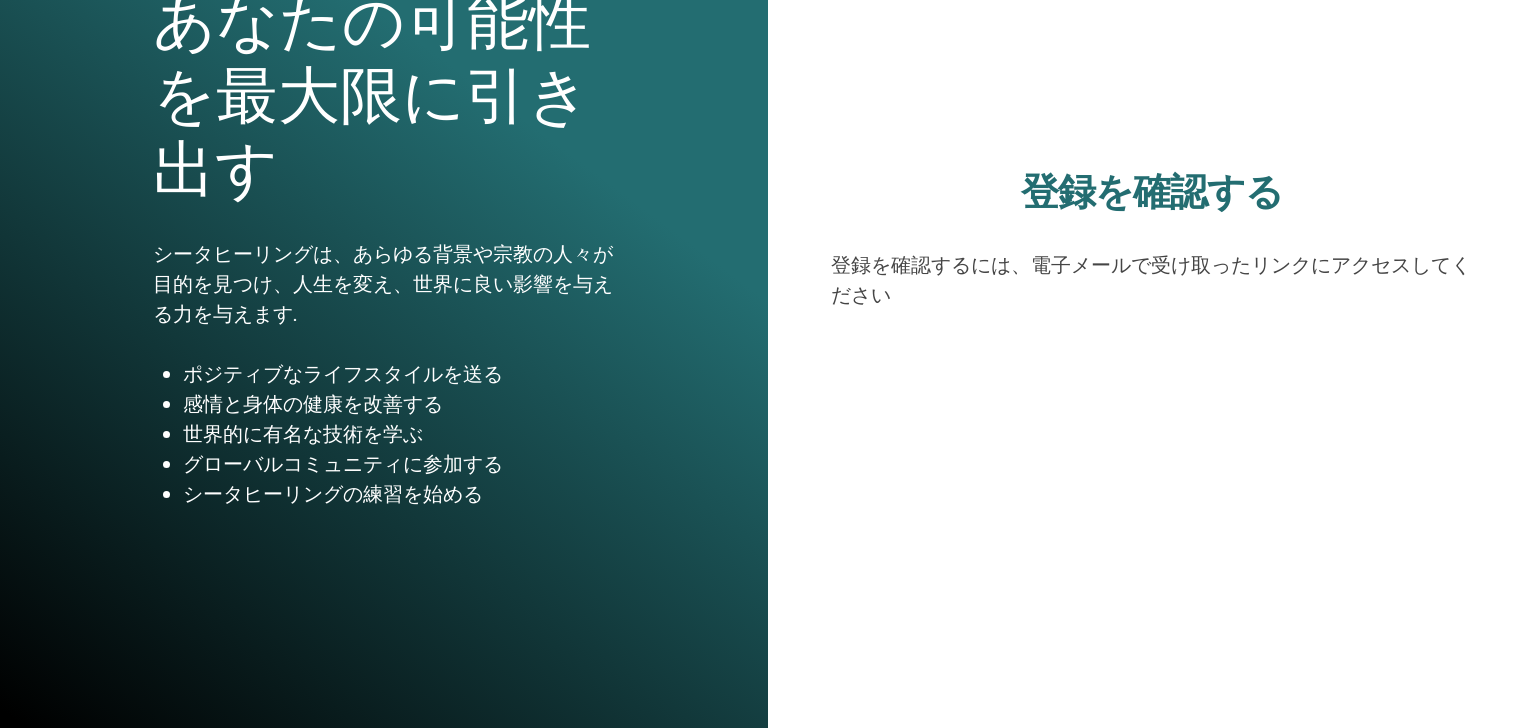 click on "登録を確認する
登録を確認するには、電子メールで受け取ったリンクにアクセスしてください" at bounding box center (1152, 248) 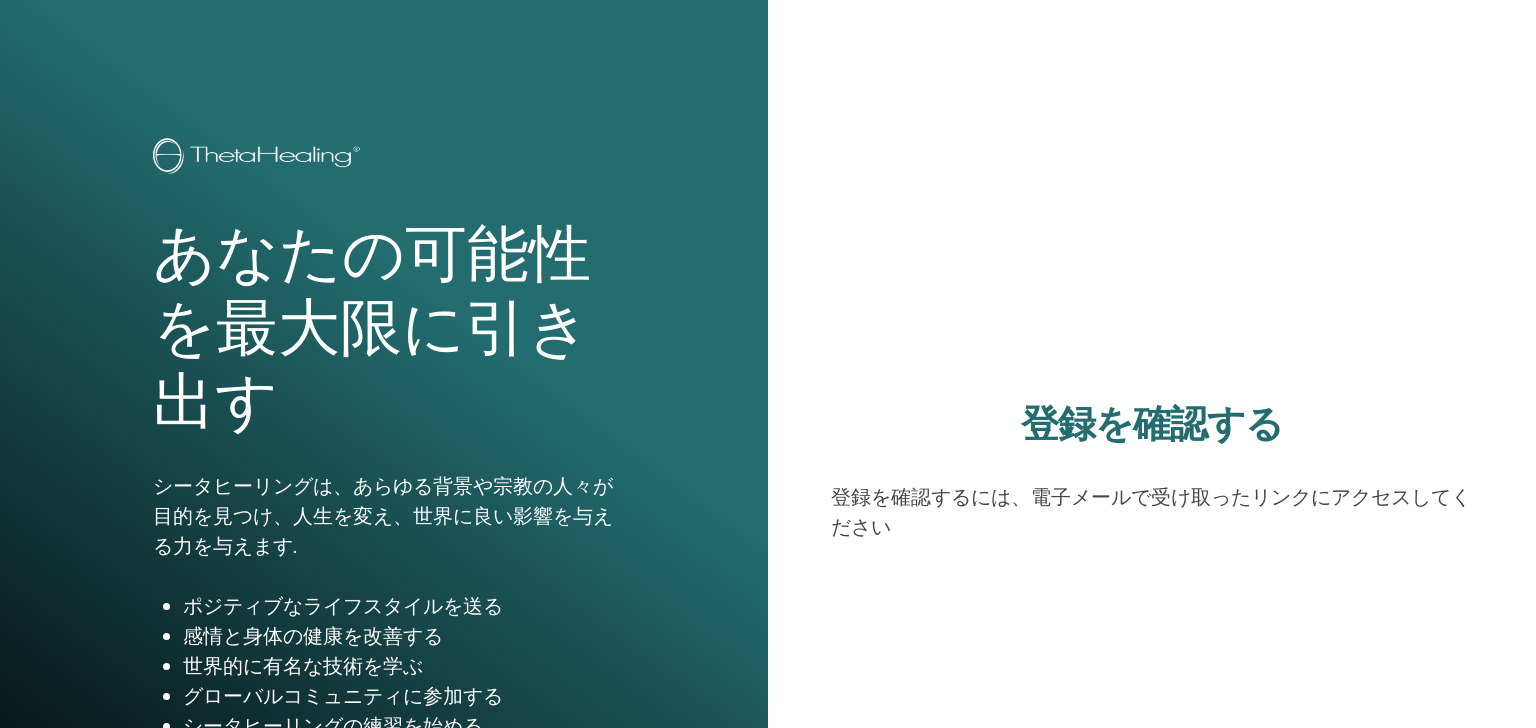 scroll, scrollTop: 0, scrollLeft: 0, axis: both 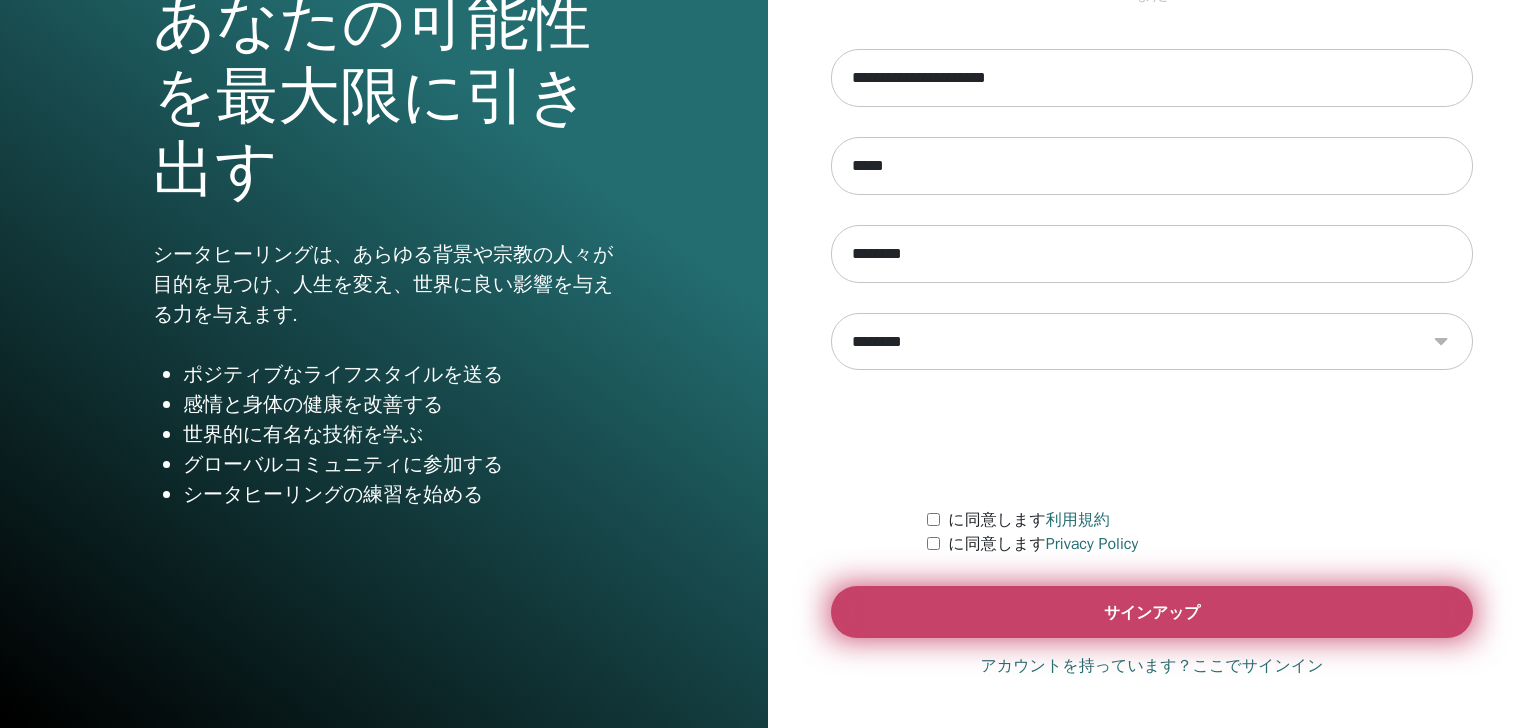 click on "サインアップ" at bounding box center [1152, 612] 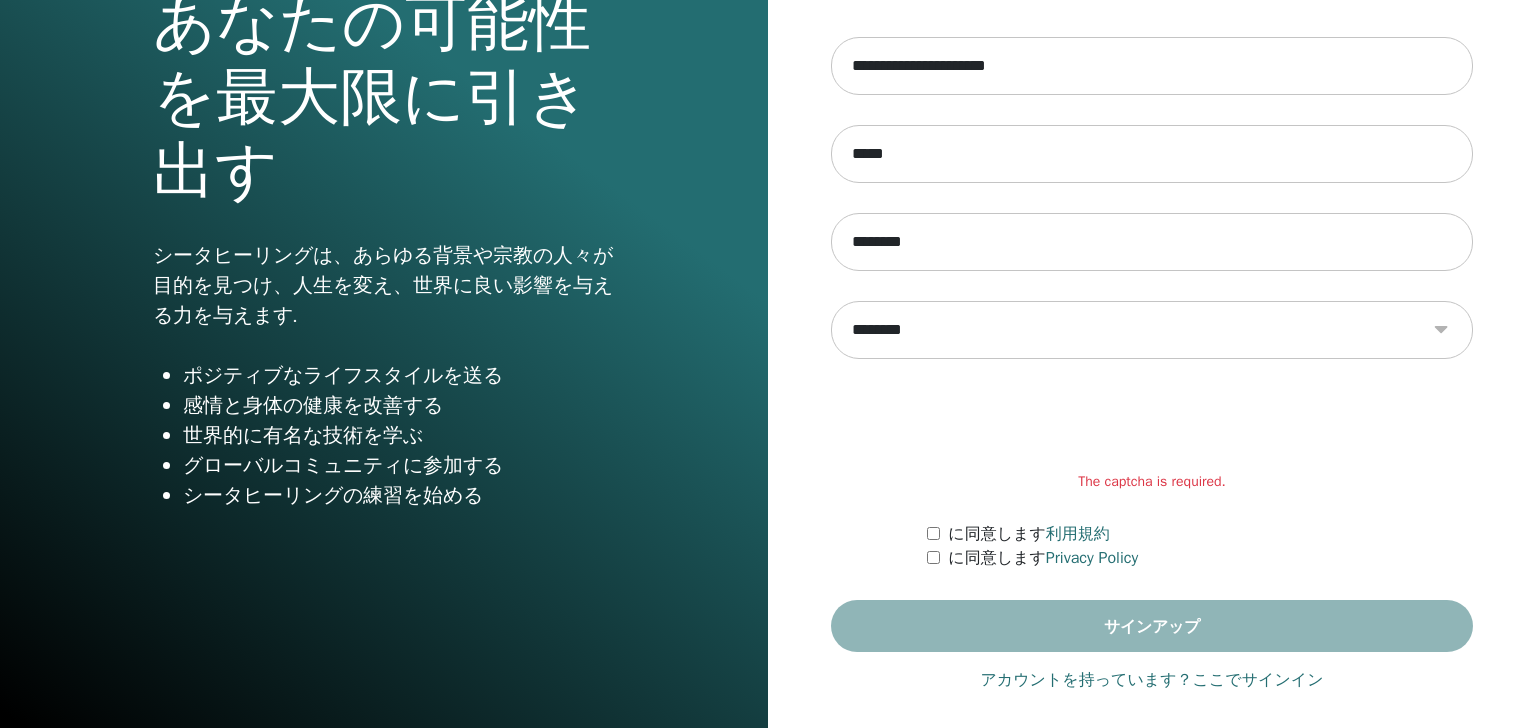 scroll, scrollTop: 232, scrollLeft: 0, axis: vertical 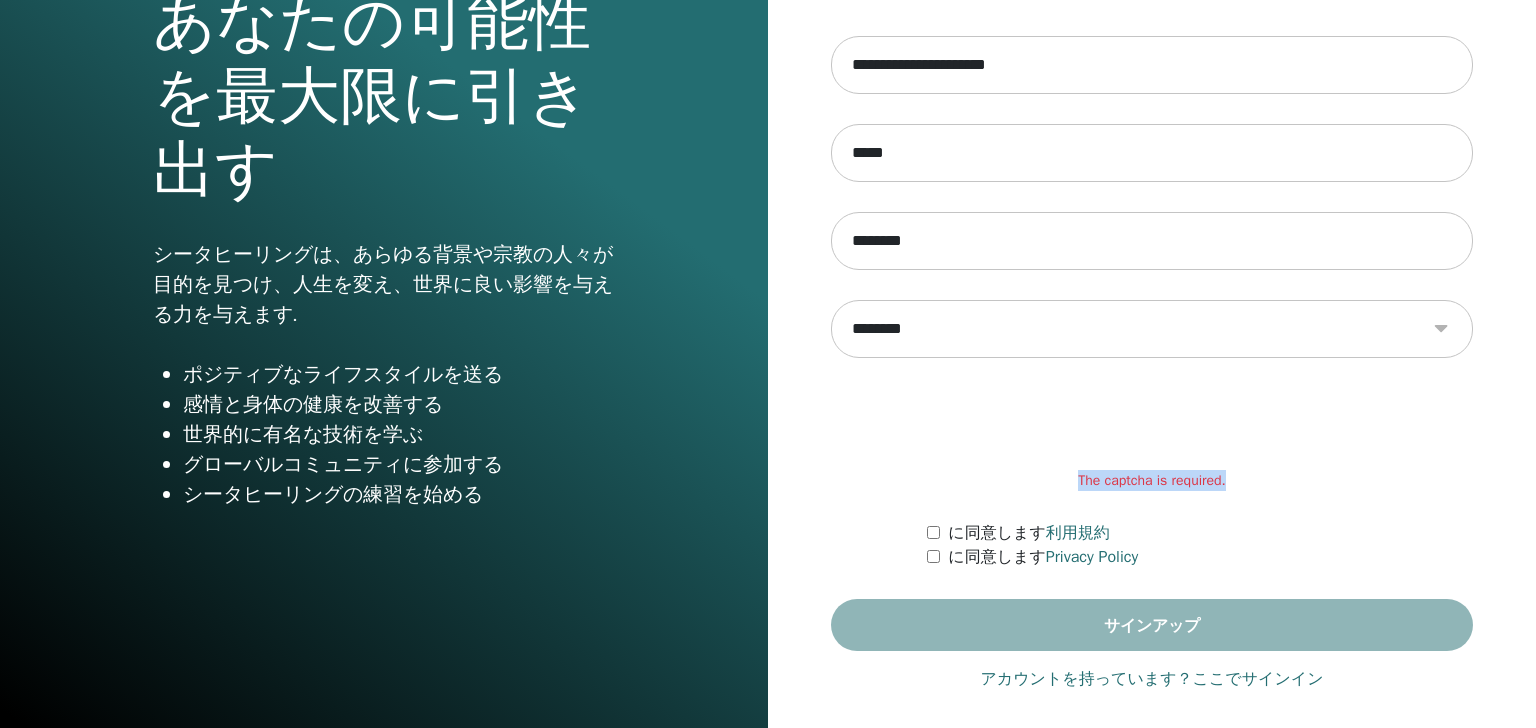 drag, startPoint x: 1077, startPoint y: 477, endPoint x: 1226, endPoint y: 477, distance: 149 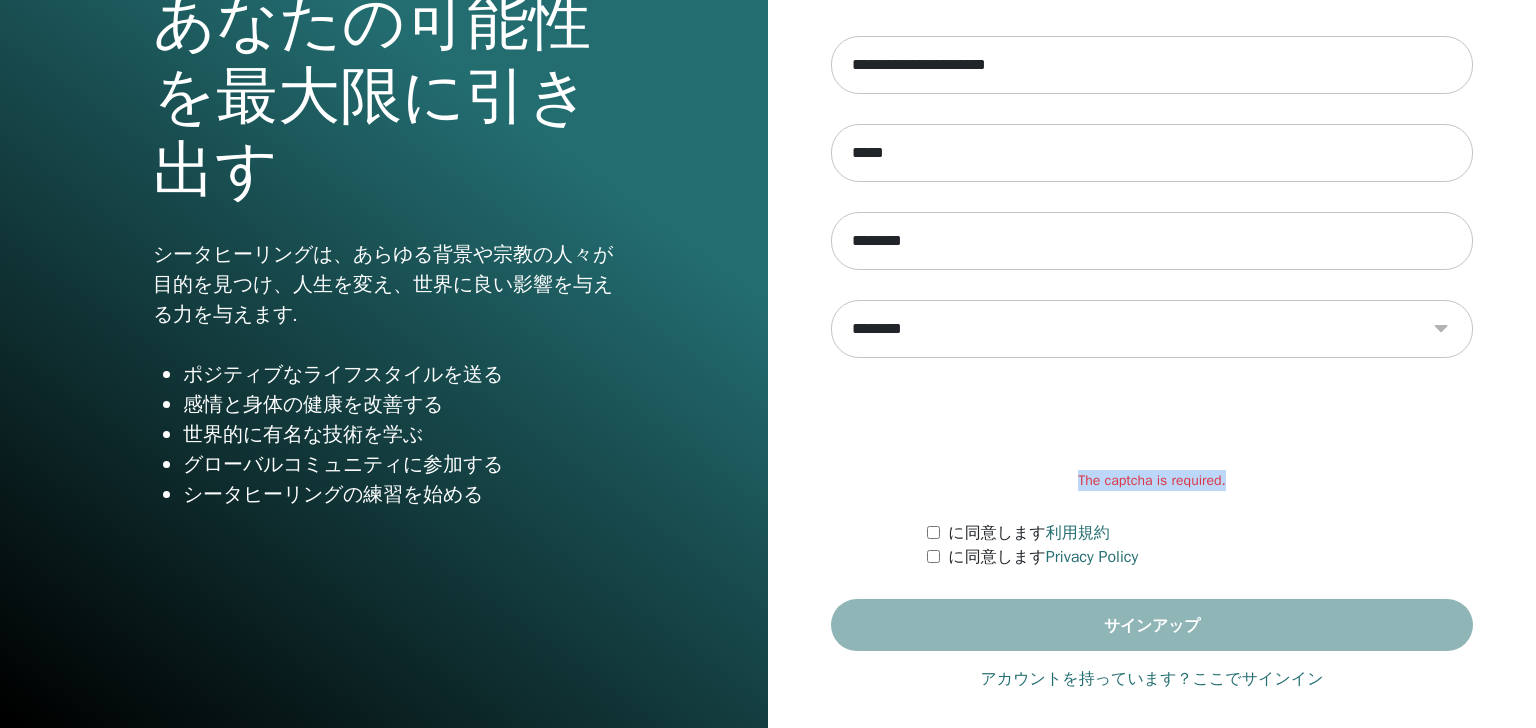 click on "The captcha is required." at bounding box center [1152, 480] 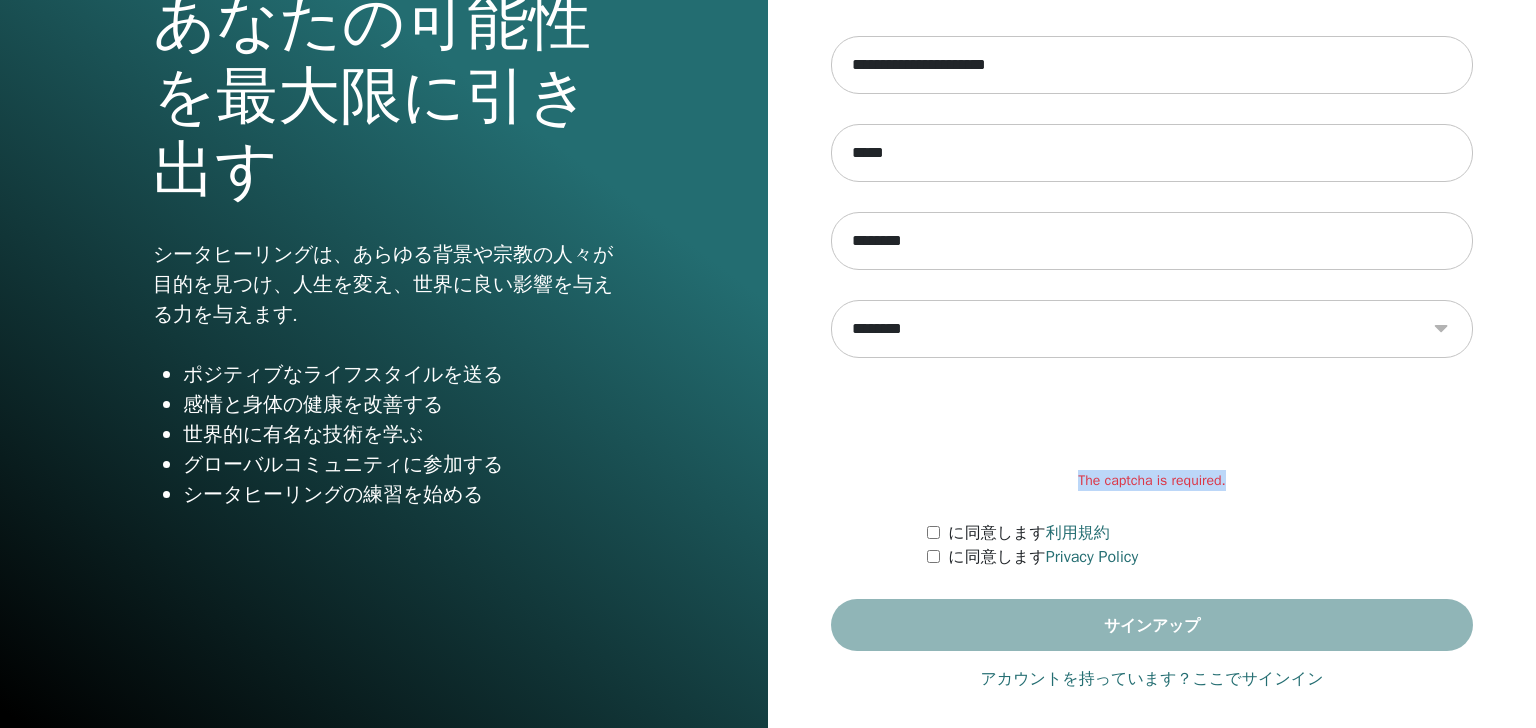 copy on "The captcha is required." 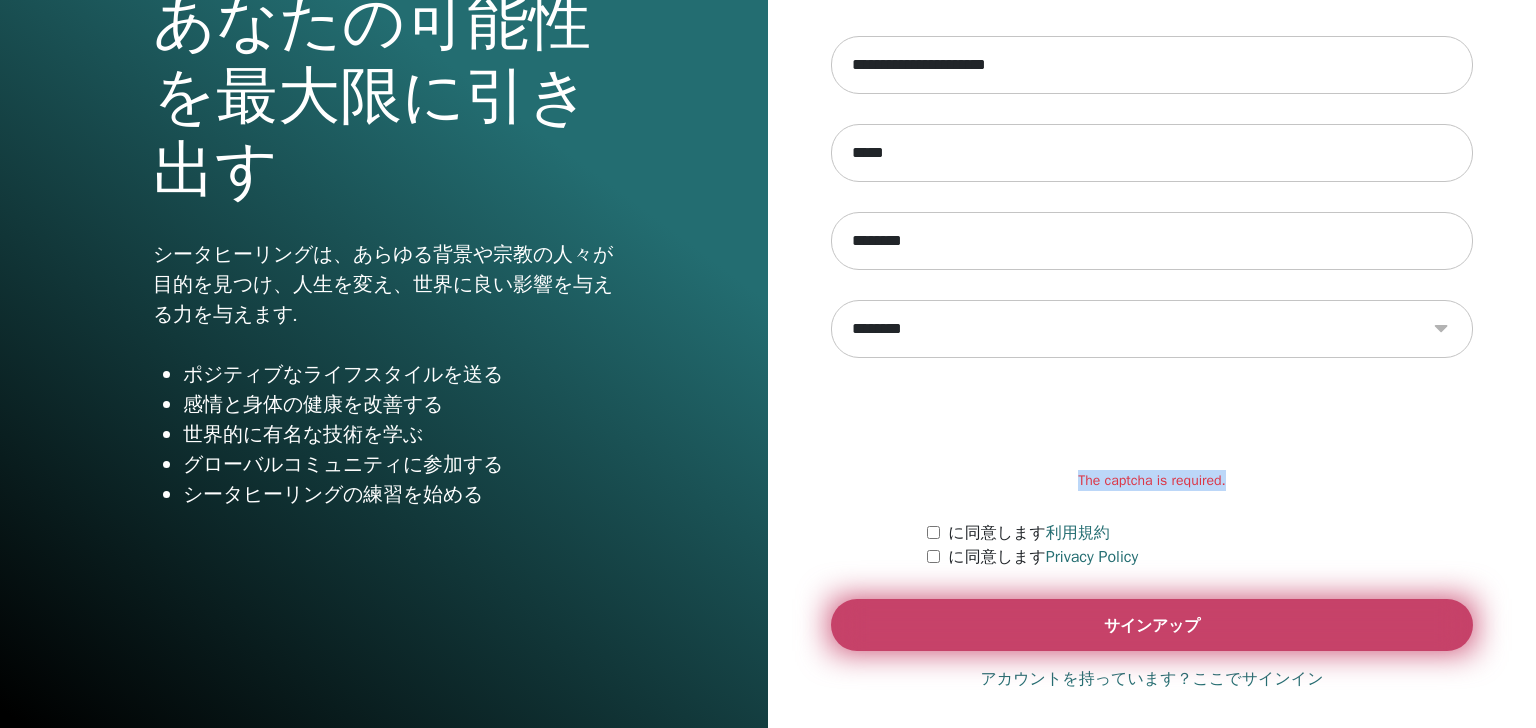 click on "サインアップ" at bounding box center (1152, 625) 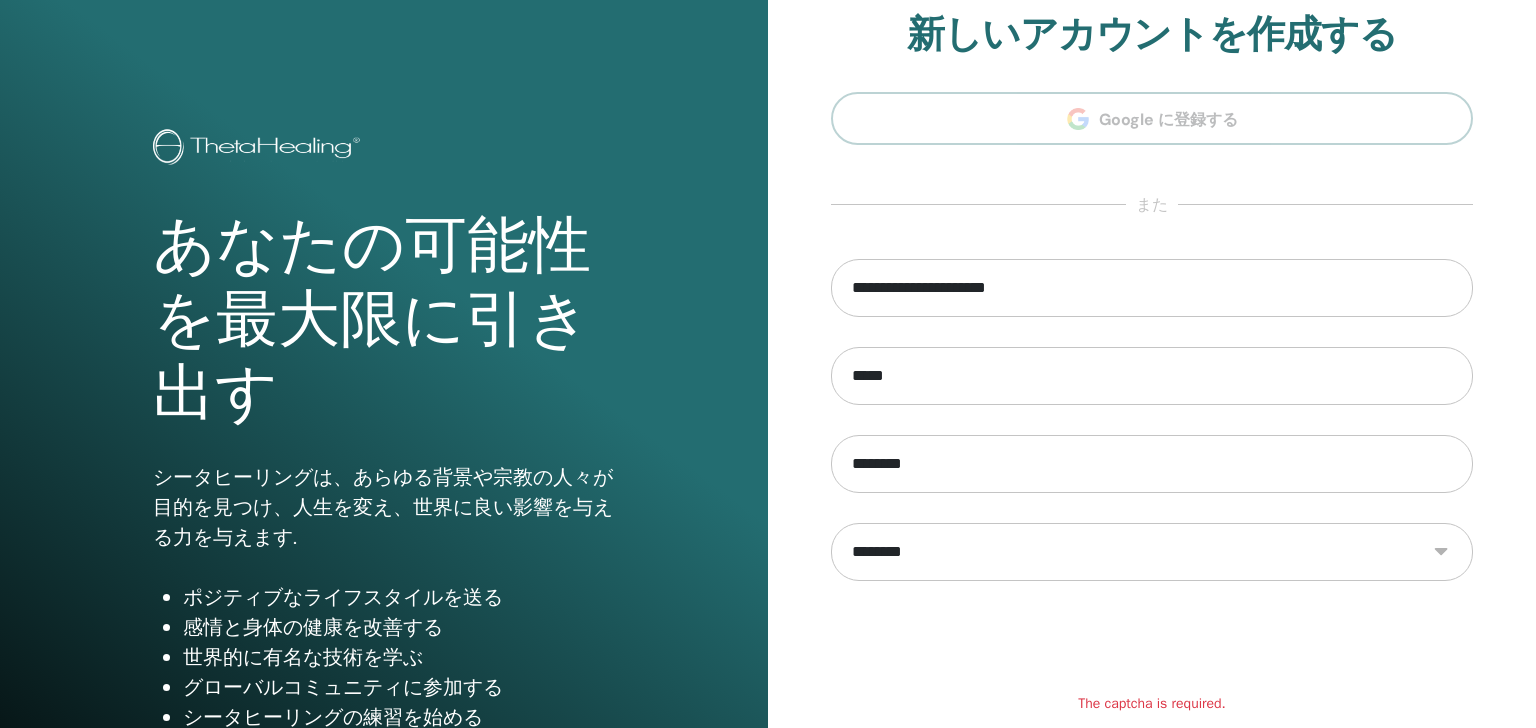 scroll, scrollTop: 0, scrollLeft: 0, axis: both 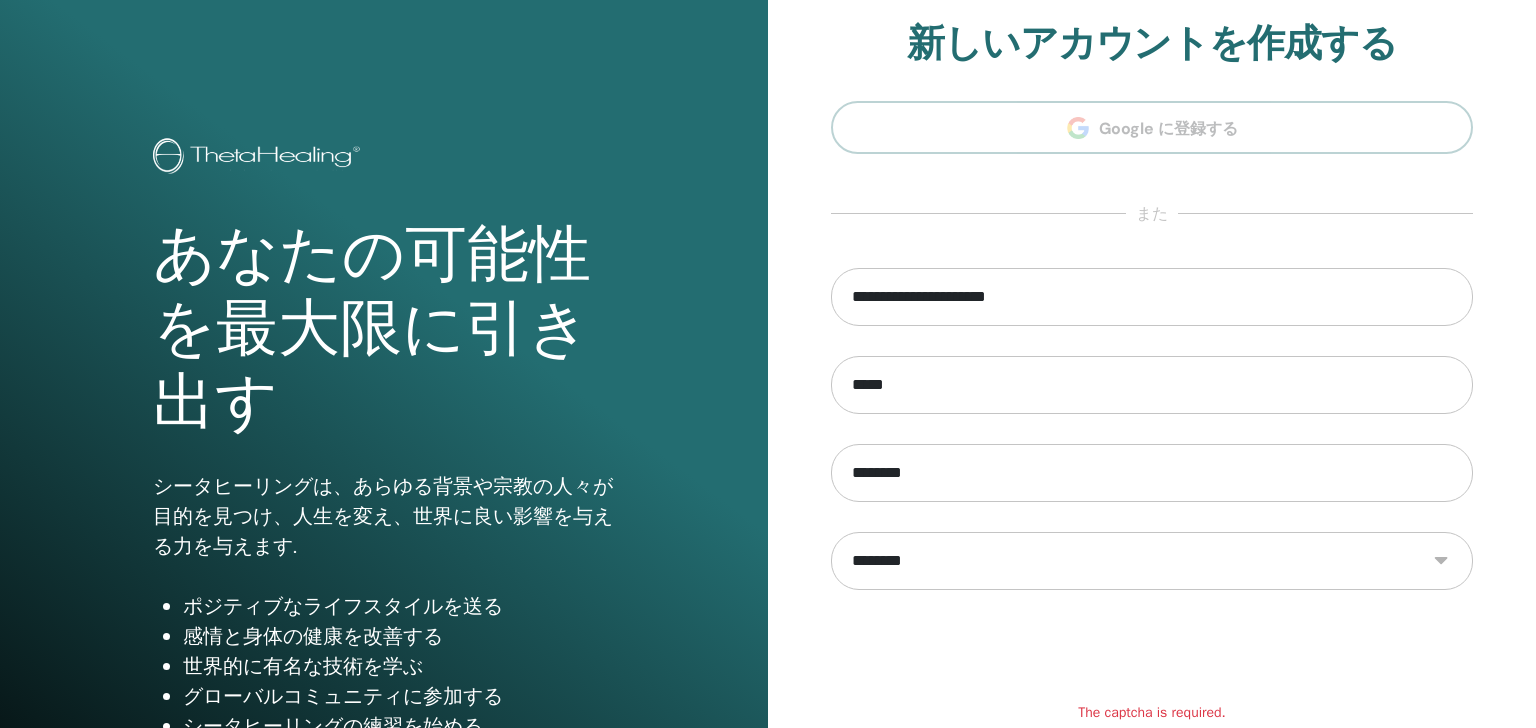 click on "**********" at bounding box center (1152, 451) 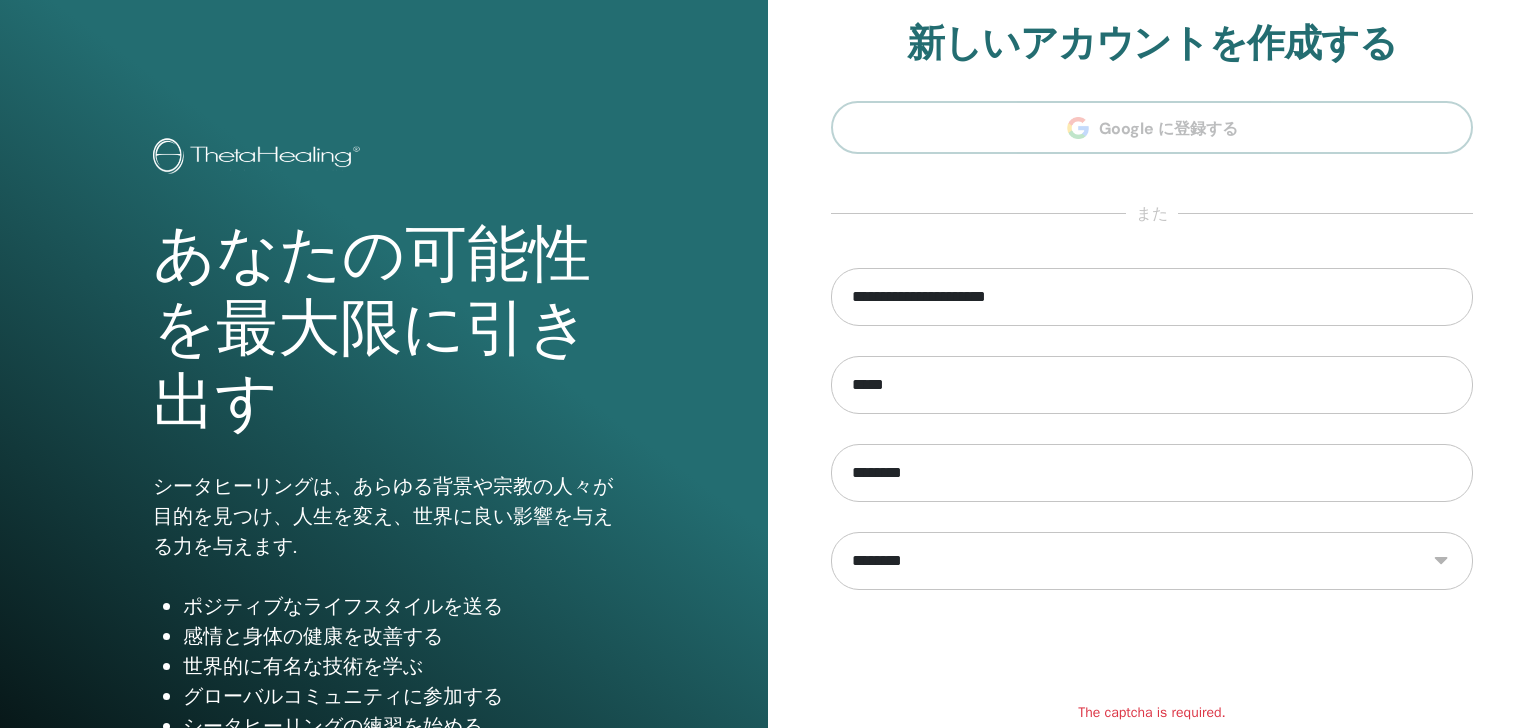 scroll, scrollTop: 230, scrollLeft: 0, axis: vertical 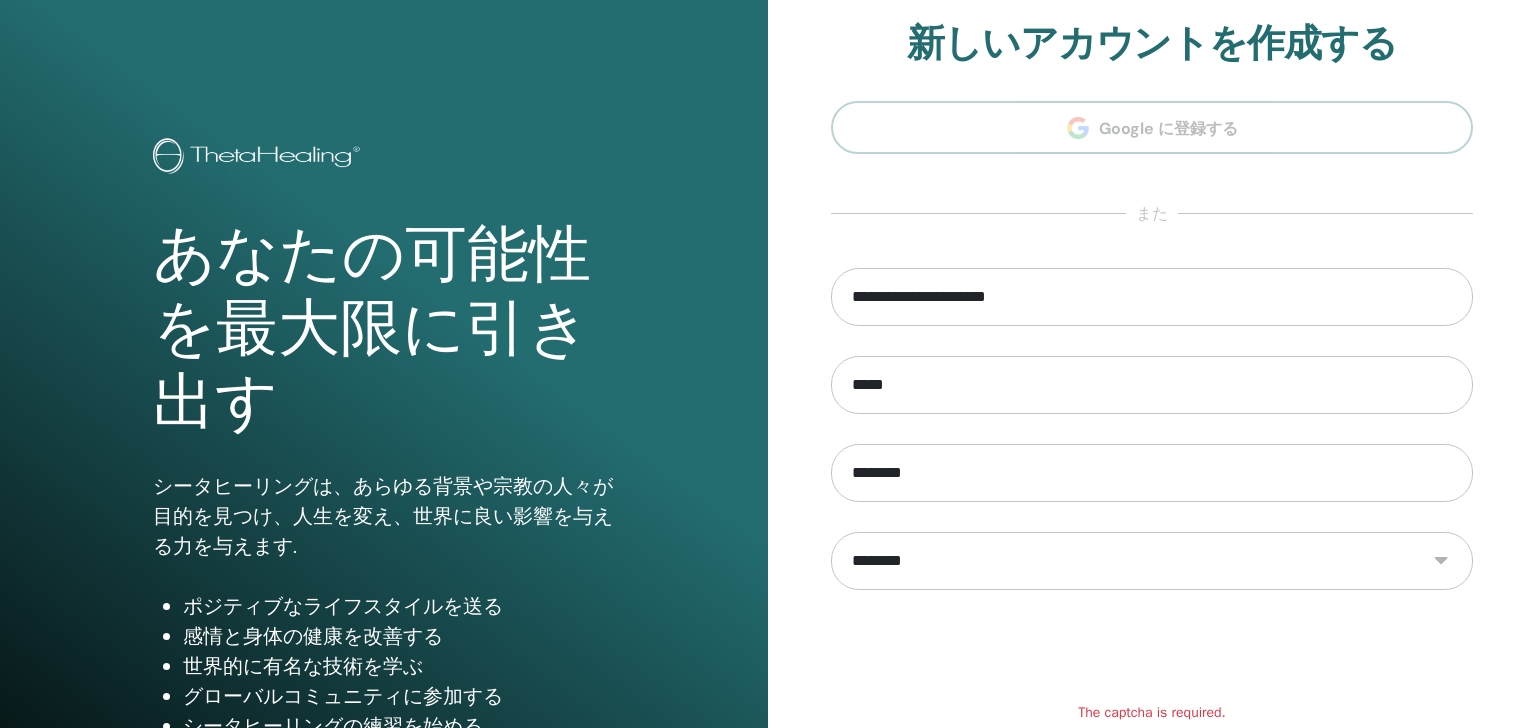 click at bounding box center (259, 158) 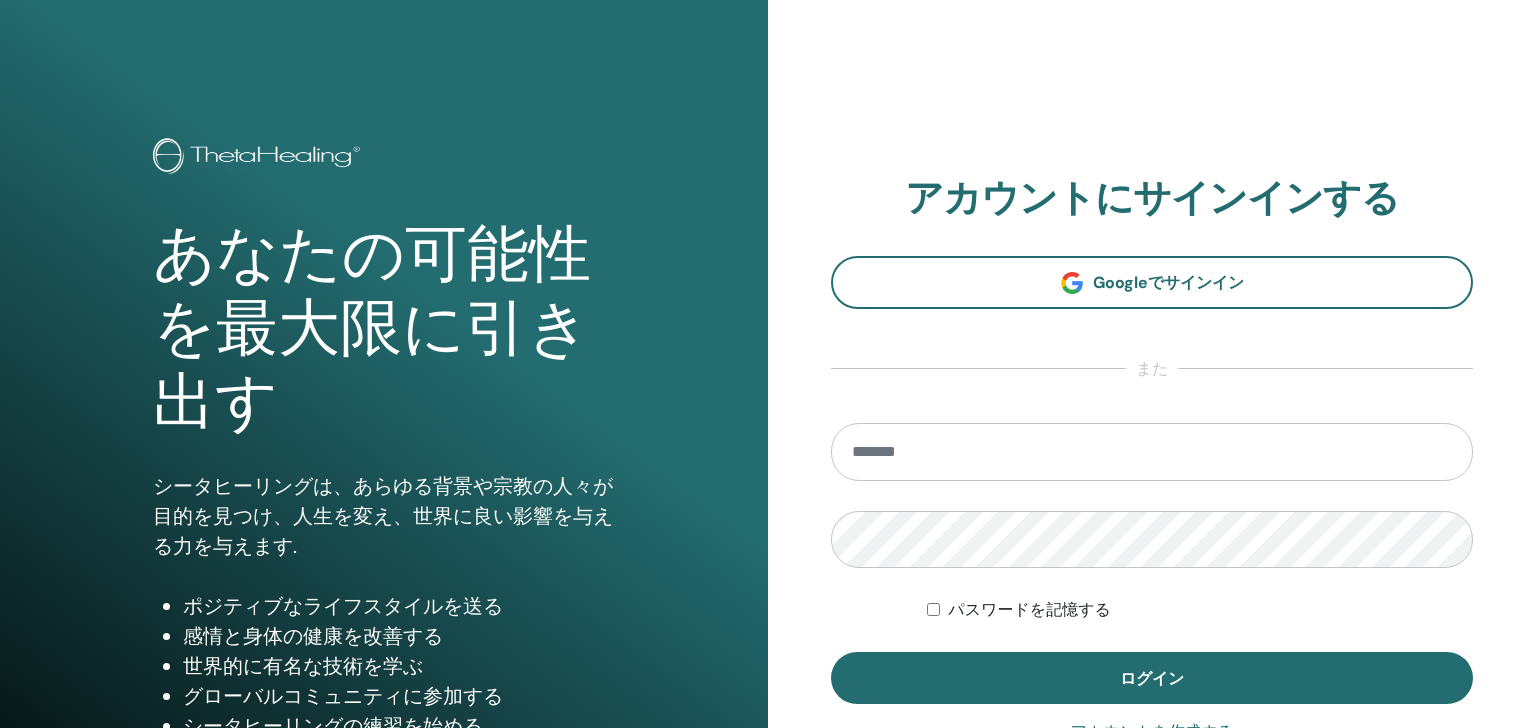 scroll, scrollTop: 0, scrollLeft: 0, axis: both 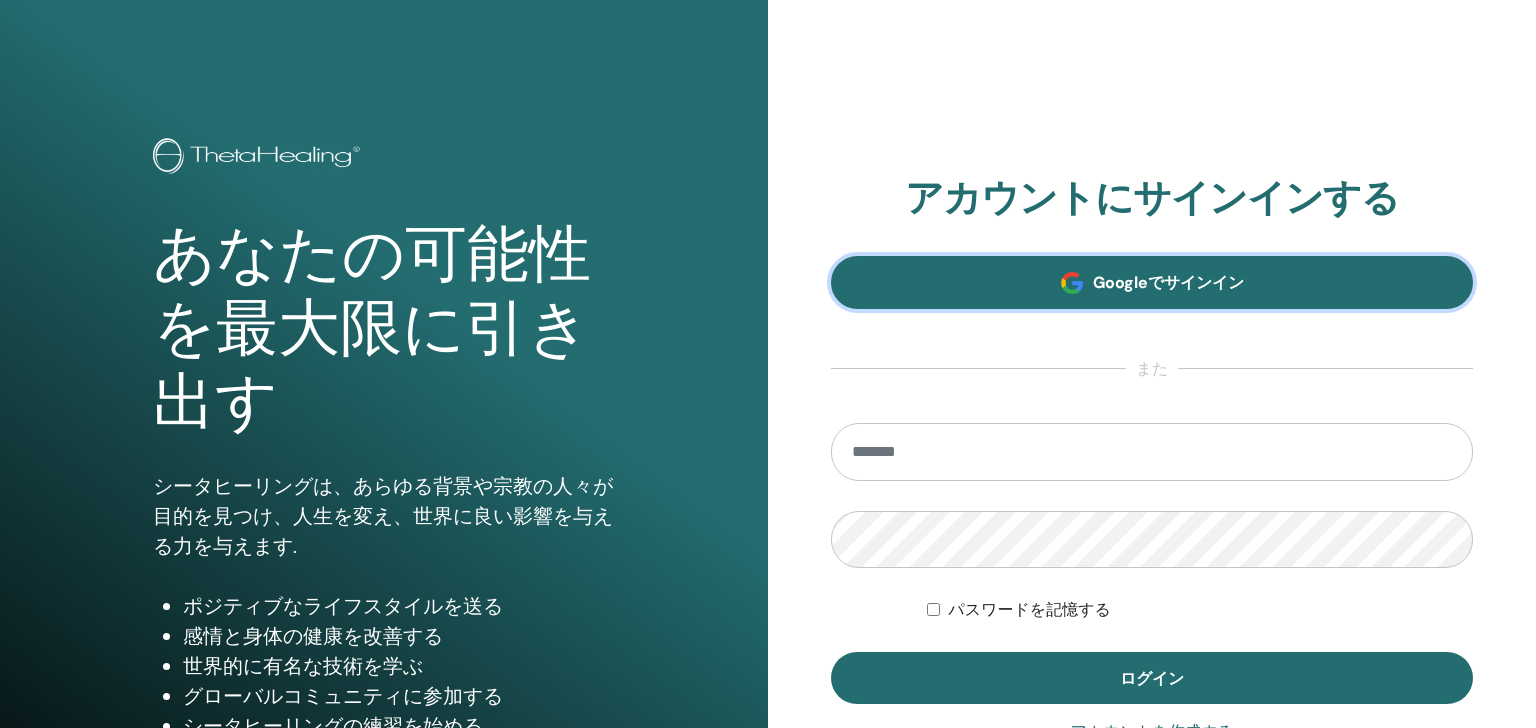 click on "Googleでサインイン" at bounding box center (1168, 282) 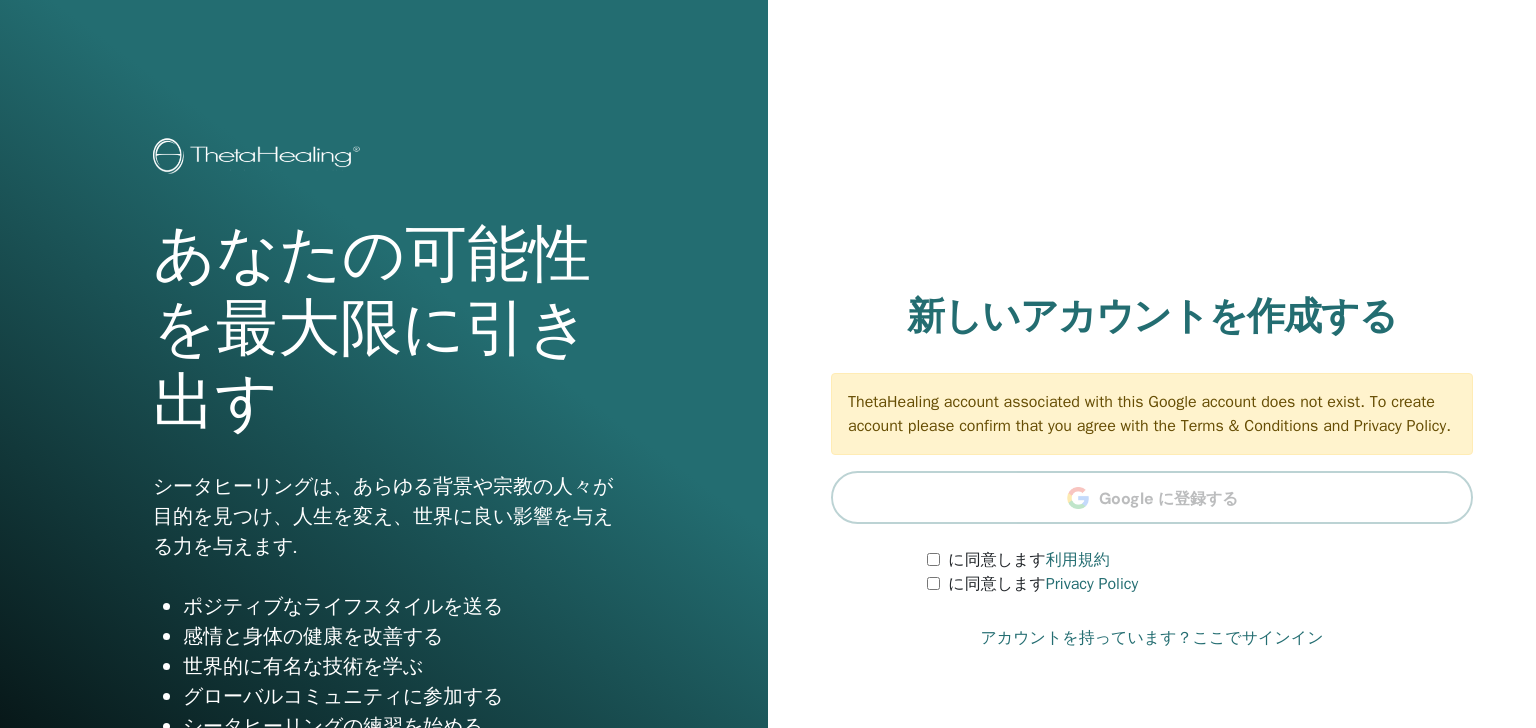 scroll, scrollTop: 0, scrollLeft: 0, axis: both 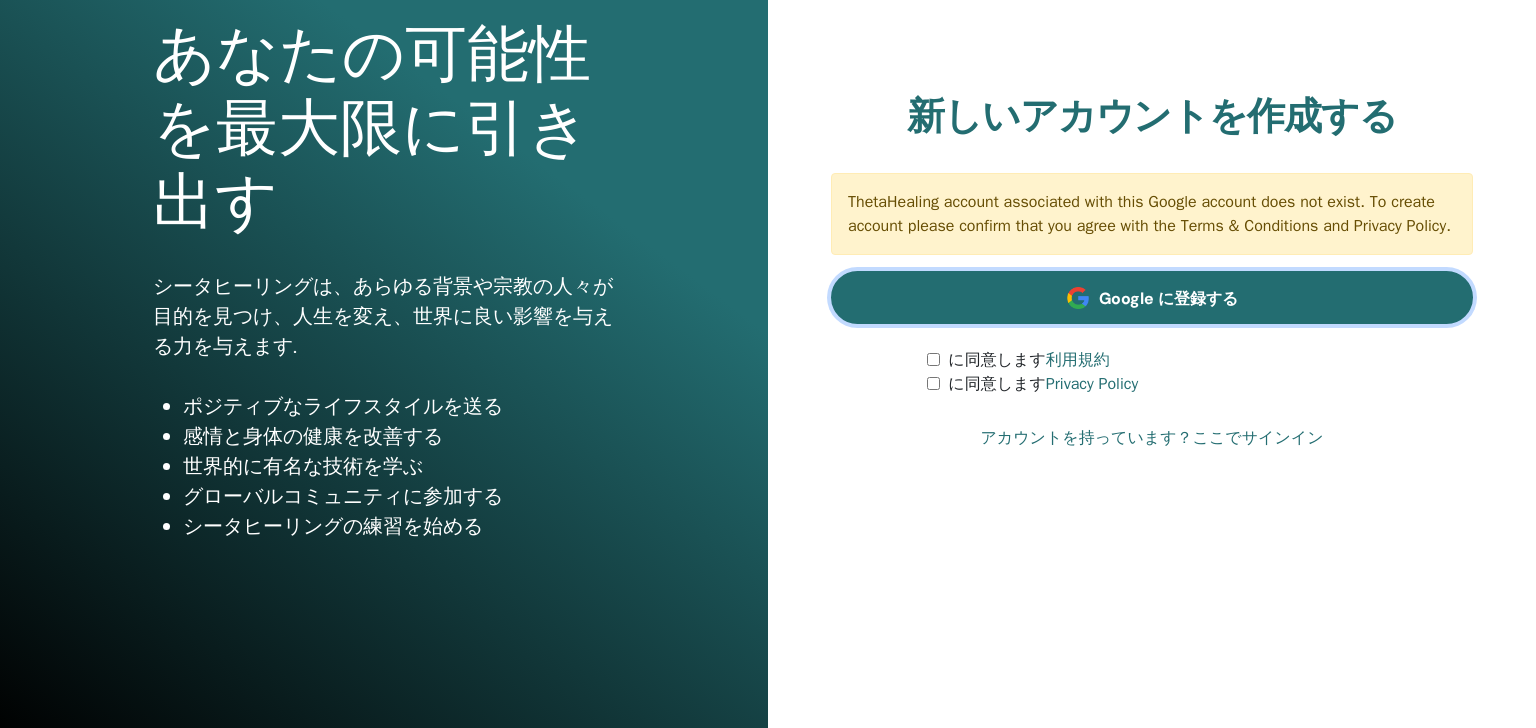 click on "Google に登録する" at bounding box center [1168, 298] 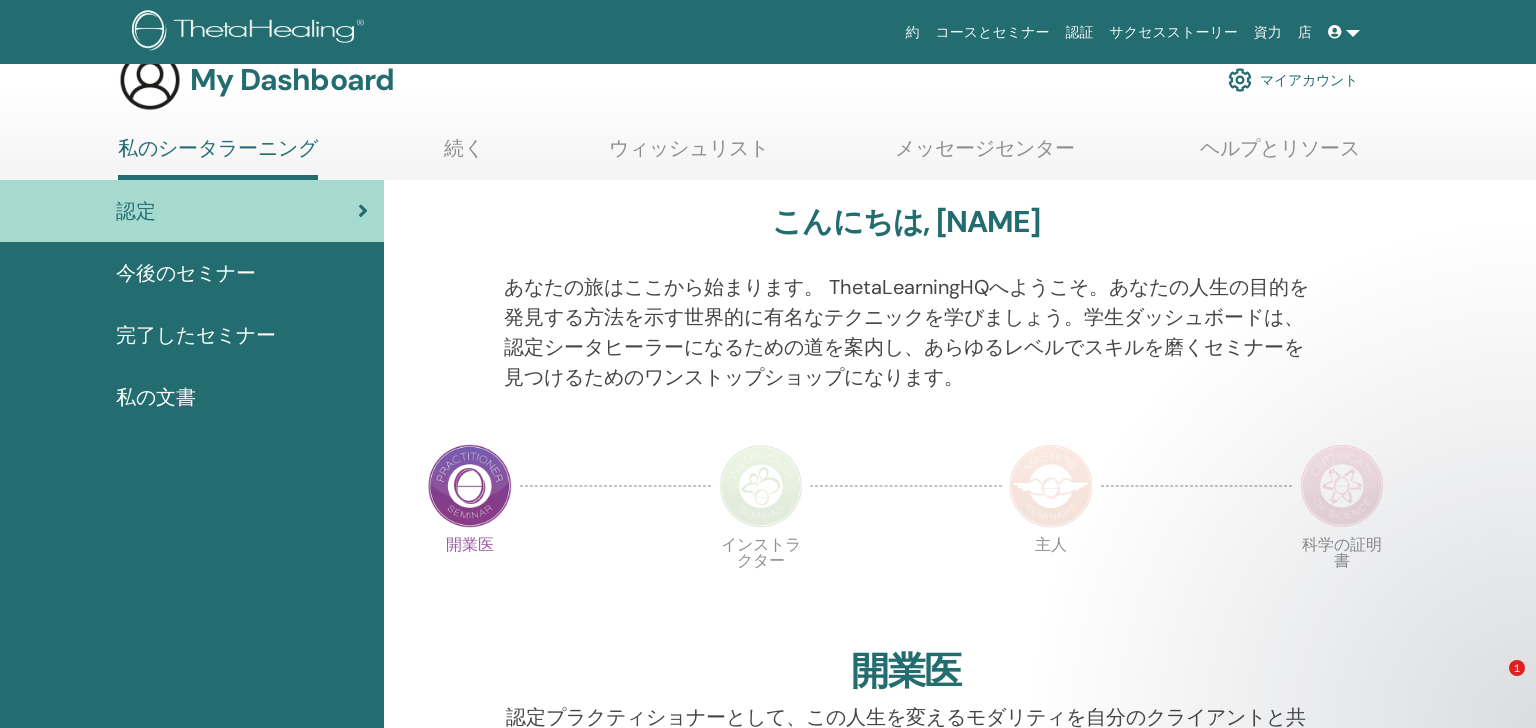 scroll, scrollTop: 120, scrollLeft: 0, axis: vertical 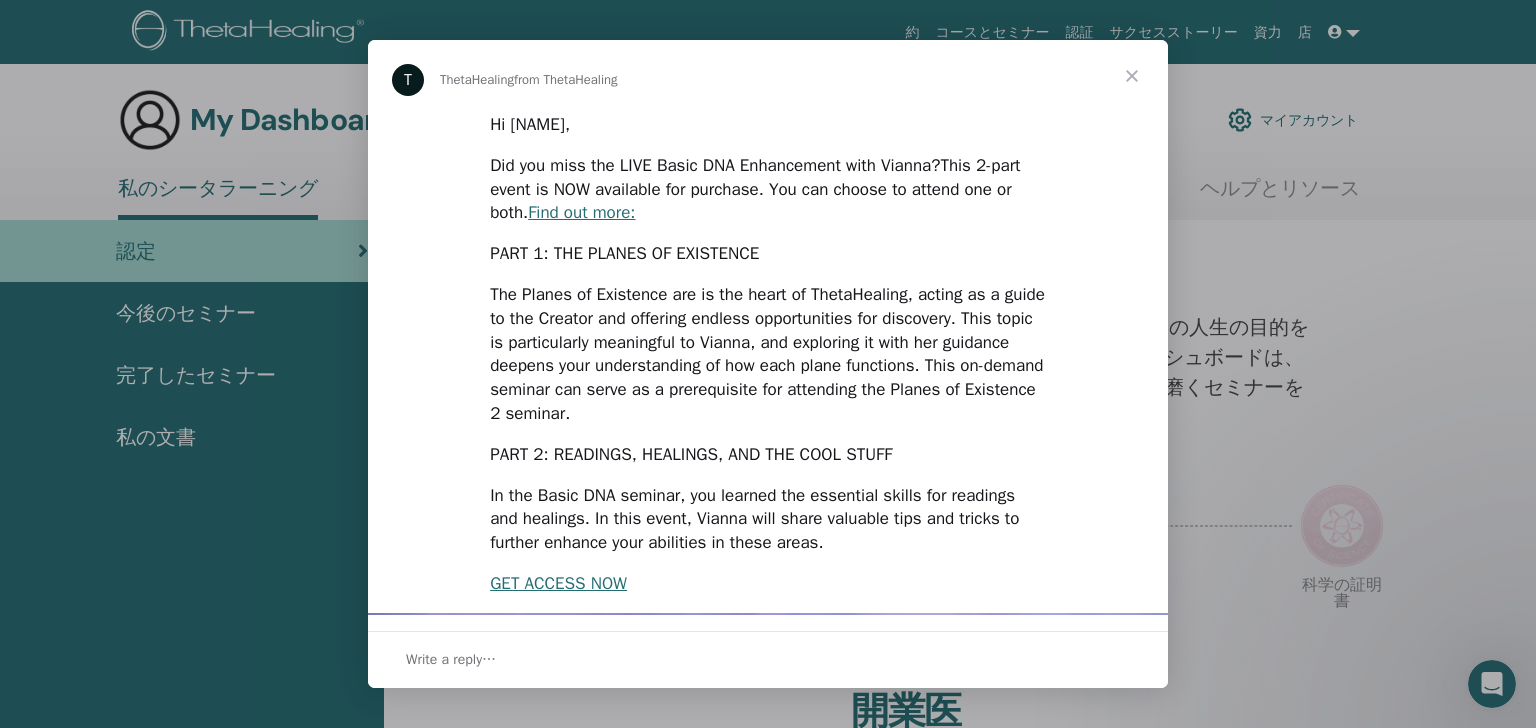 click at bounding box center [1132, 76] 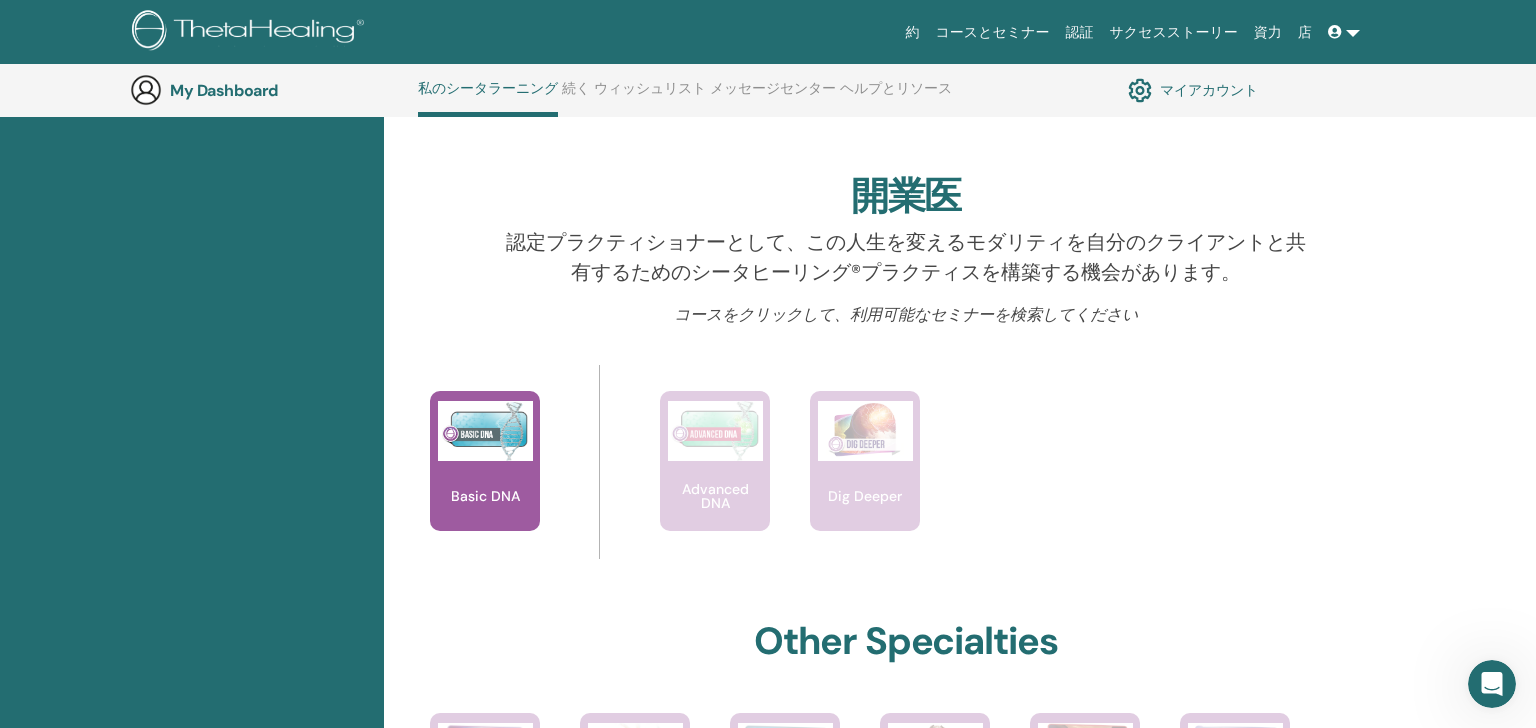 scroll, scrollTop: 652, scrollLeft: 0, axis: vertical 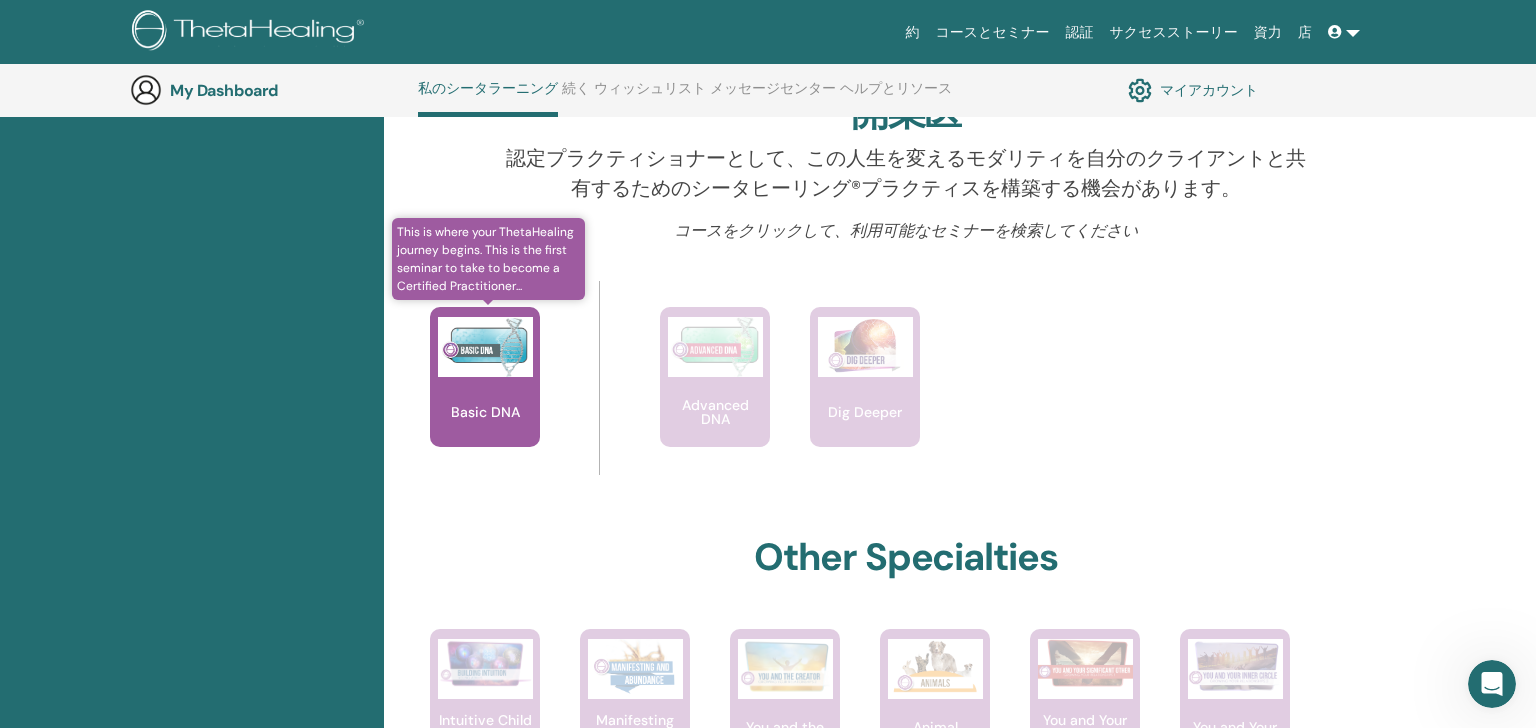click on "Basic DNA" at bounding box center (485, 377) 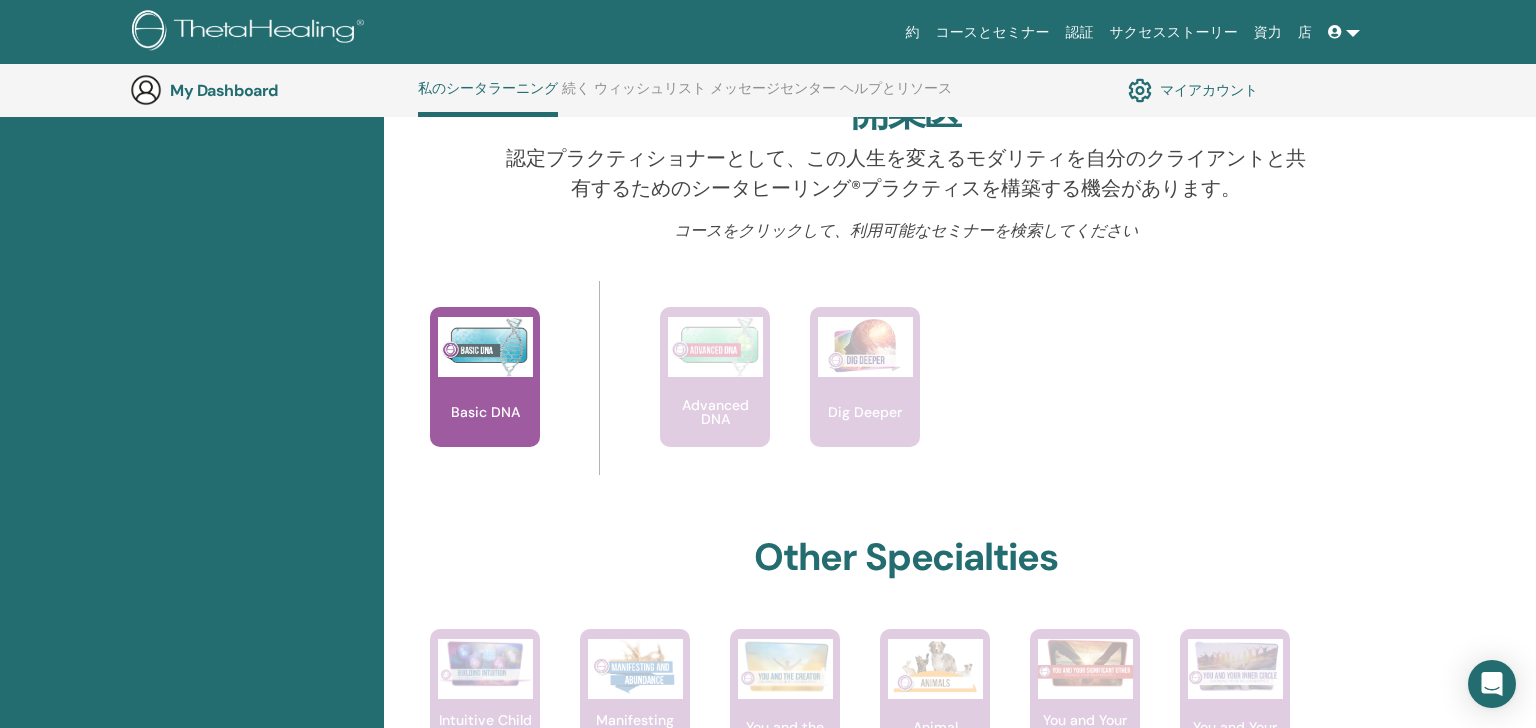 scroll, scrollTop: 652, scrollLeft: 0, axis: vertical 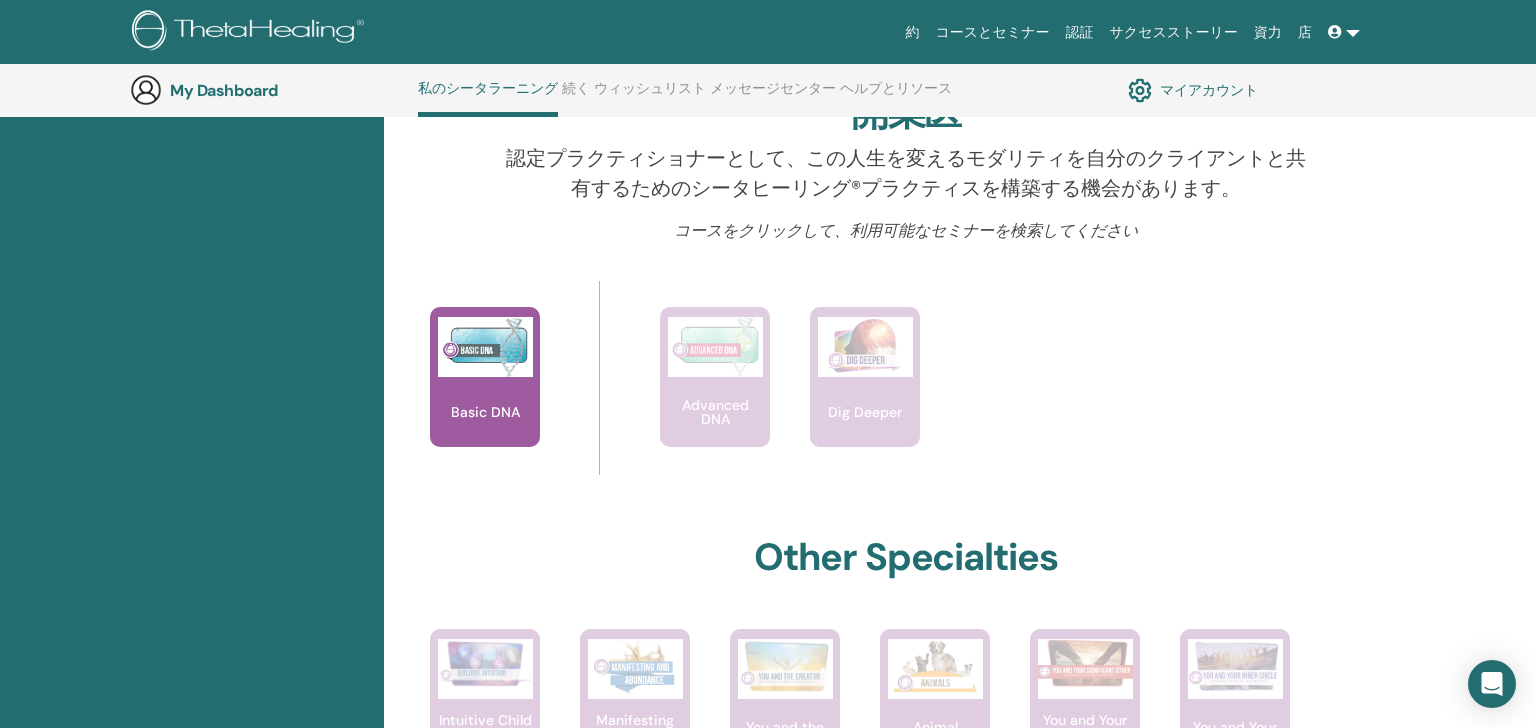click on "マイアカウント" at bounding box center [1193, 90] 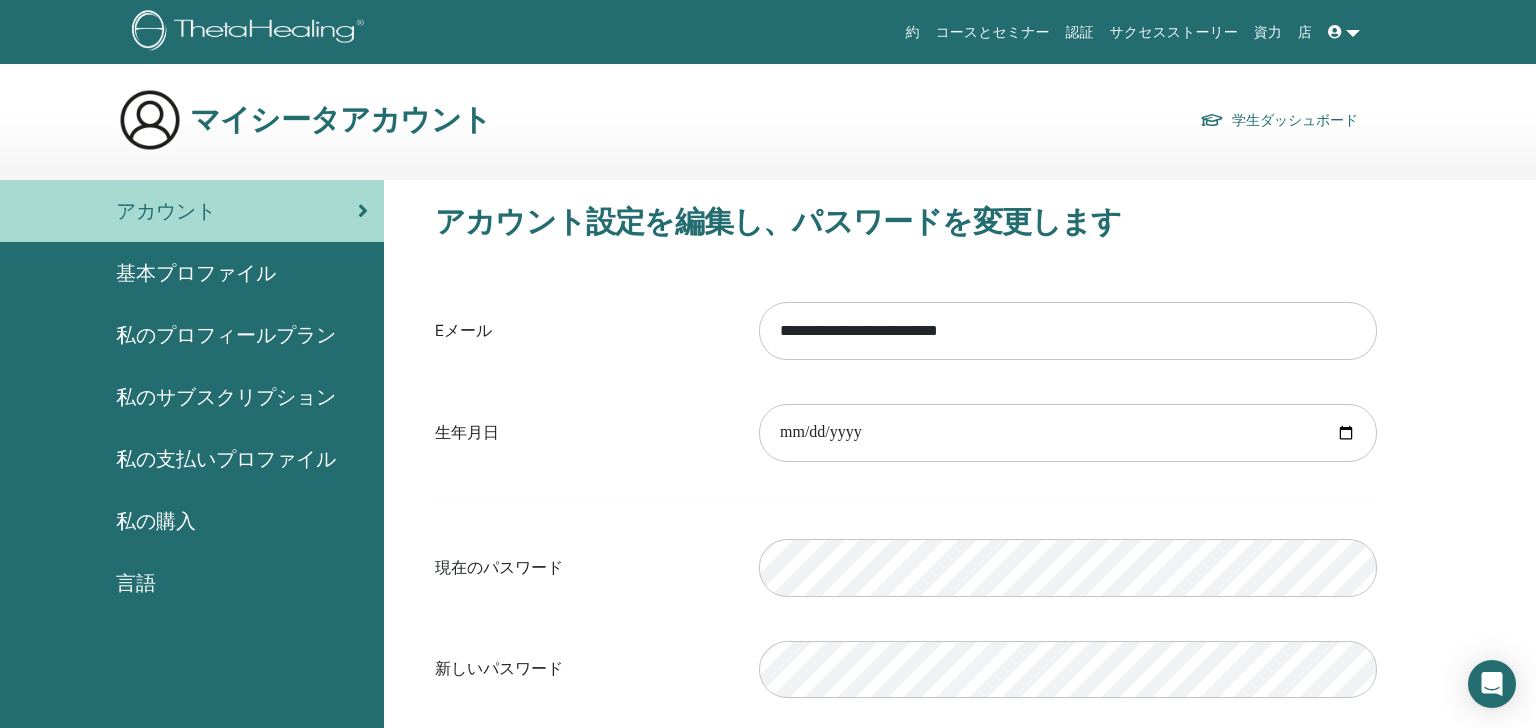 scroll, scrollTop: 0, scrollLeft: 0, axis: both 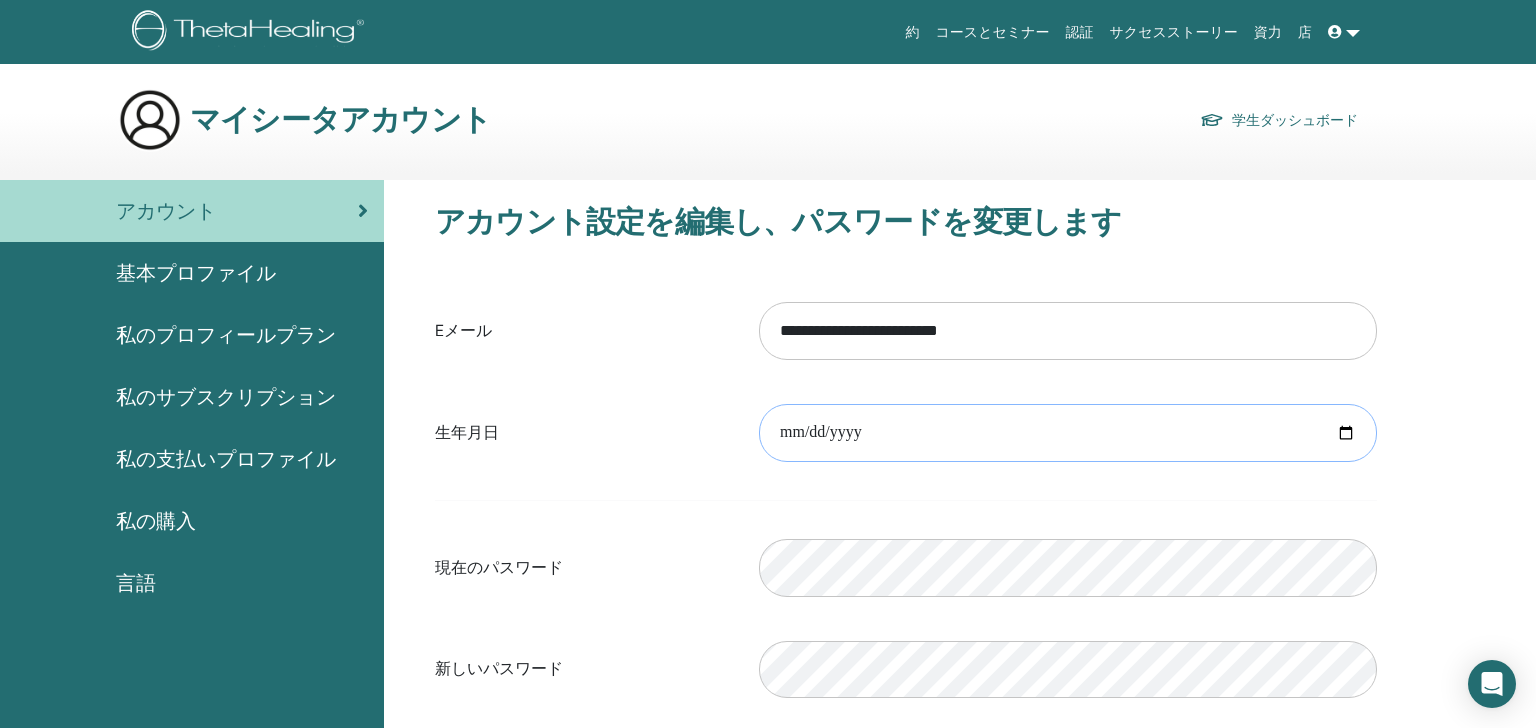 click at bounding box center (1068, 433) 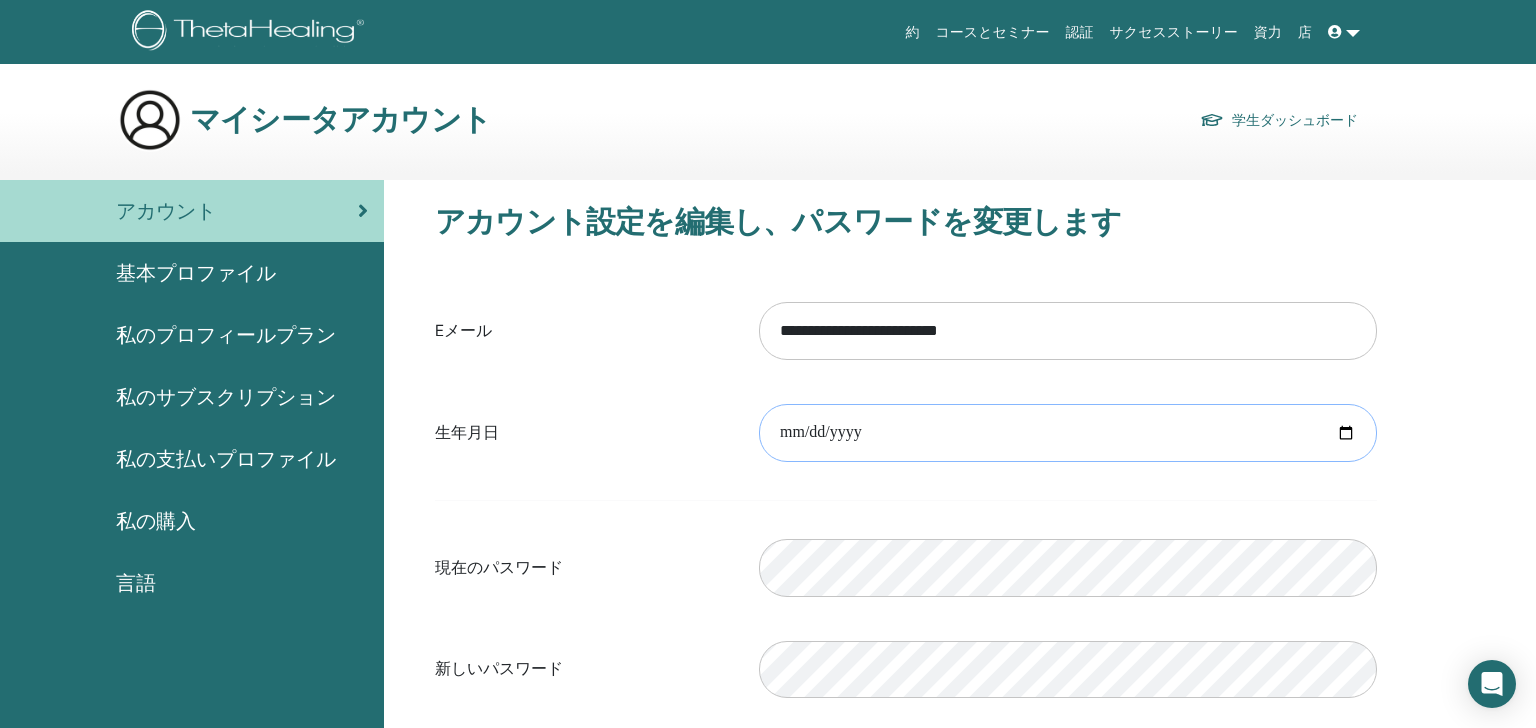 click at bounding box center [1068, 433] 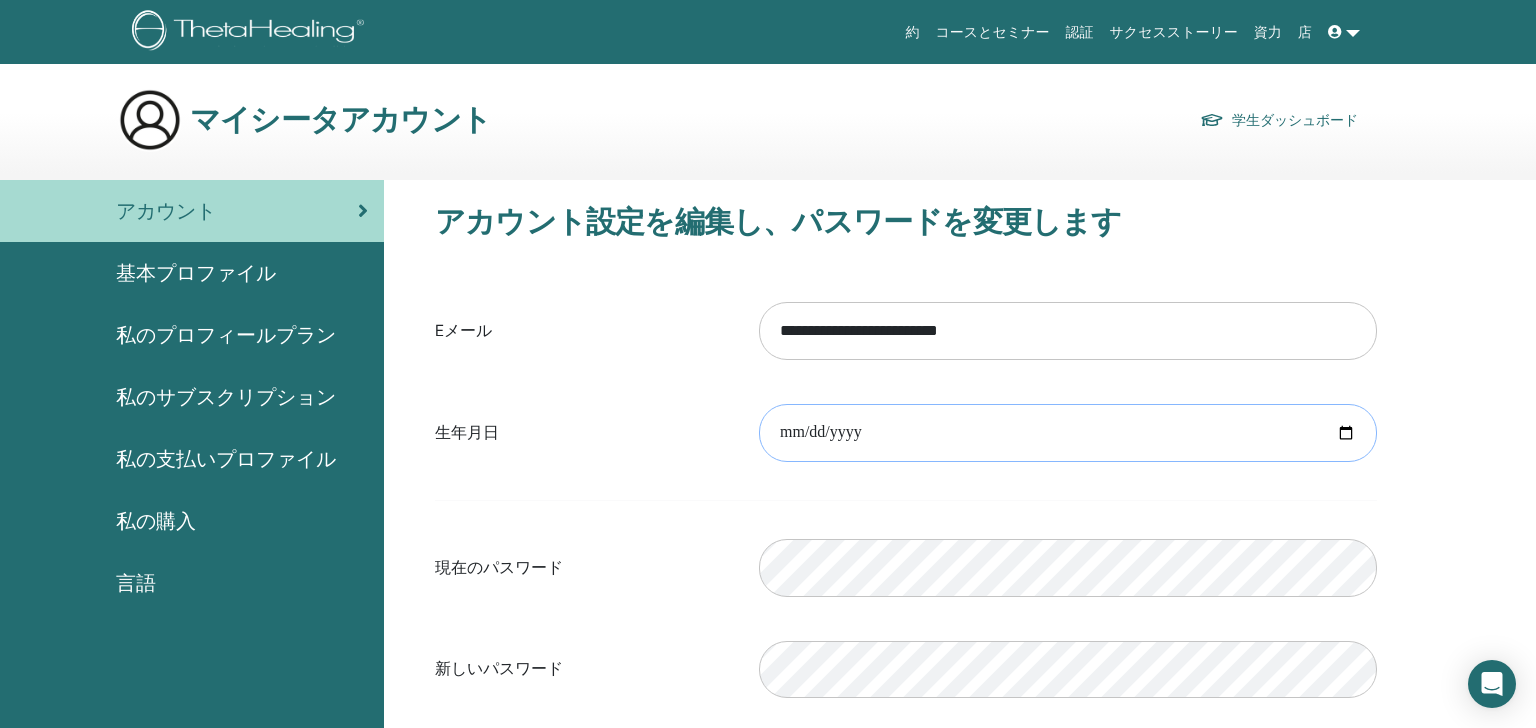 type on "**********" 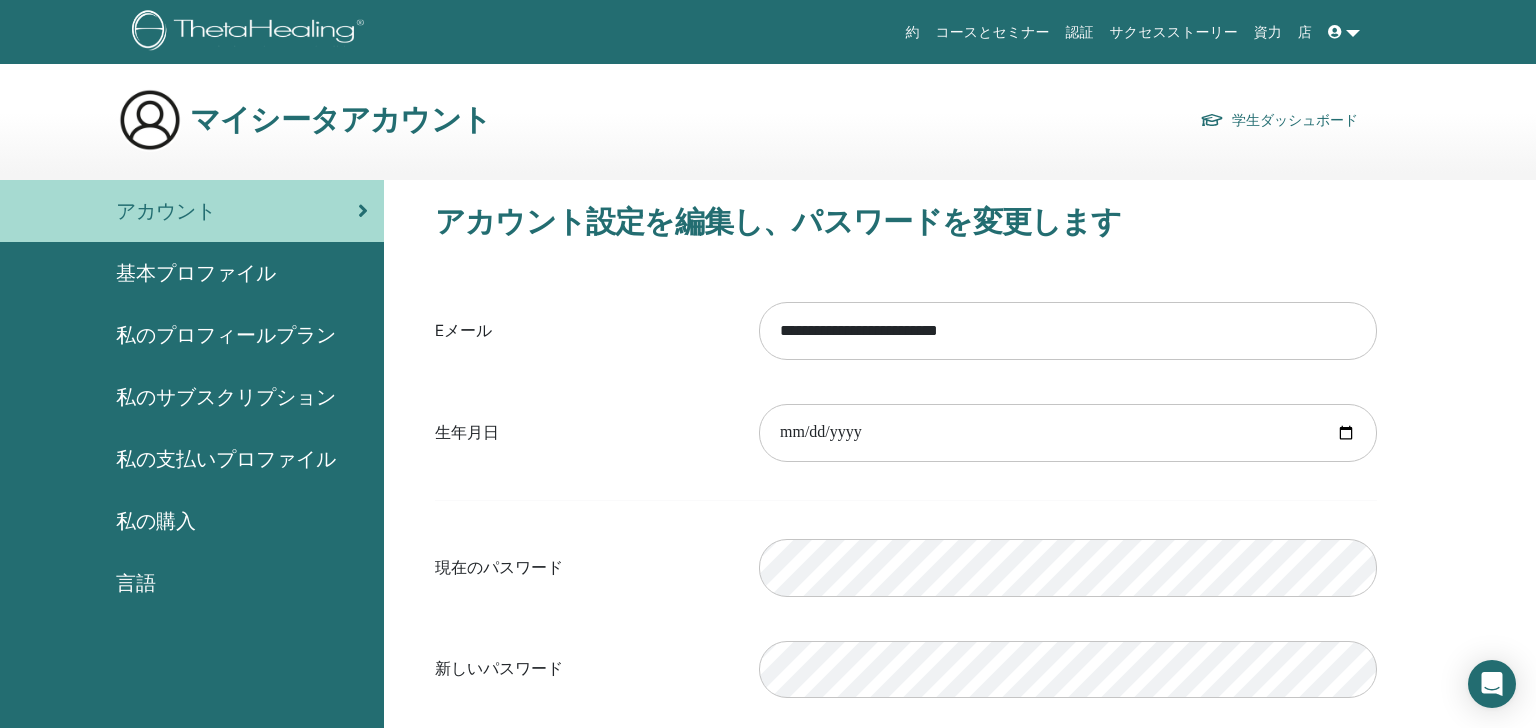 click on "**********" at bounding box center [906, 543] 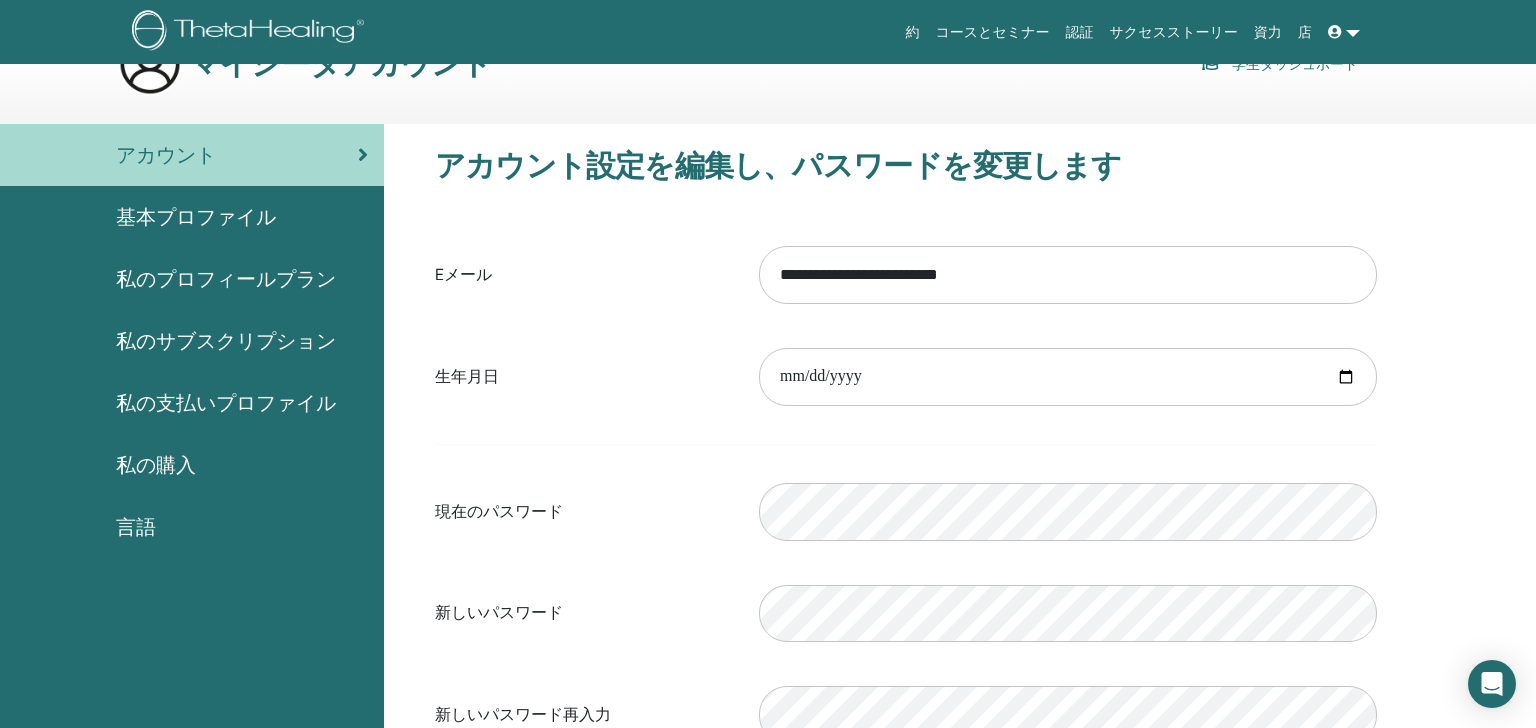 scroll, scrollTop: 40, scrollLeft: 0, axis: vertical 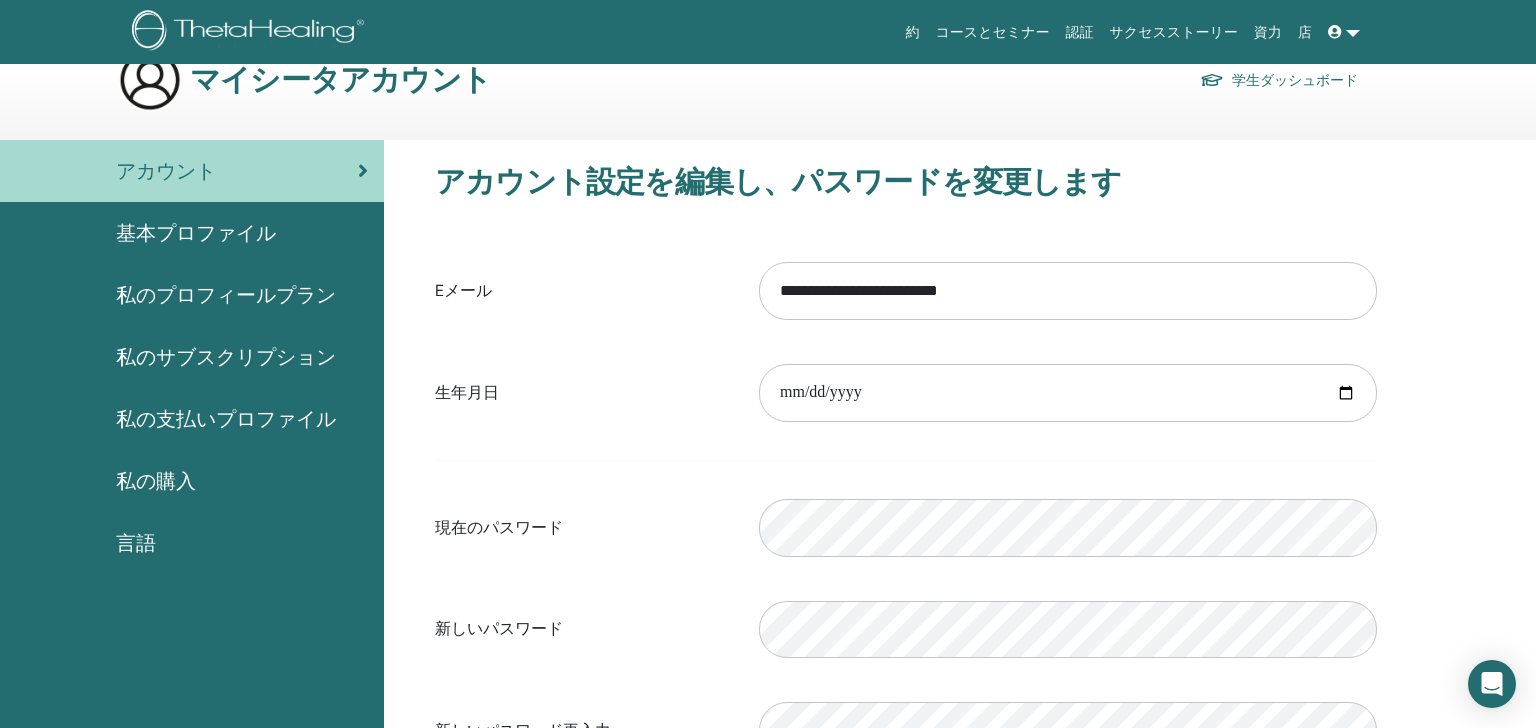 click on "アカウント" at bounding box center (192, 171) 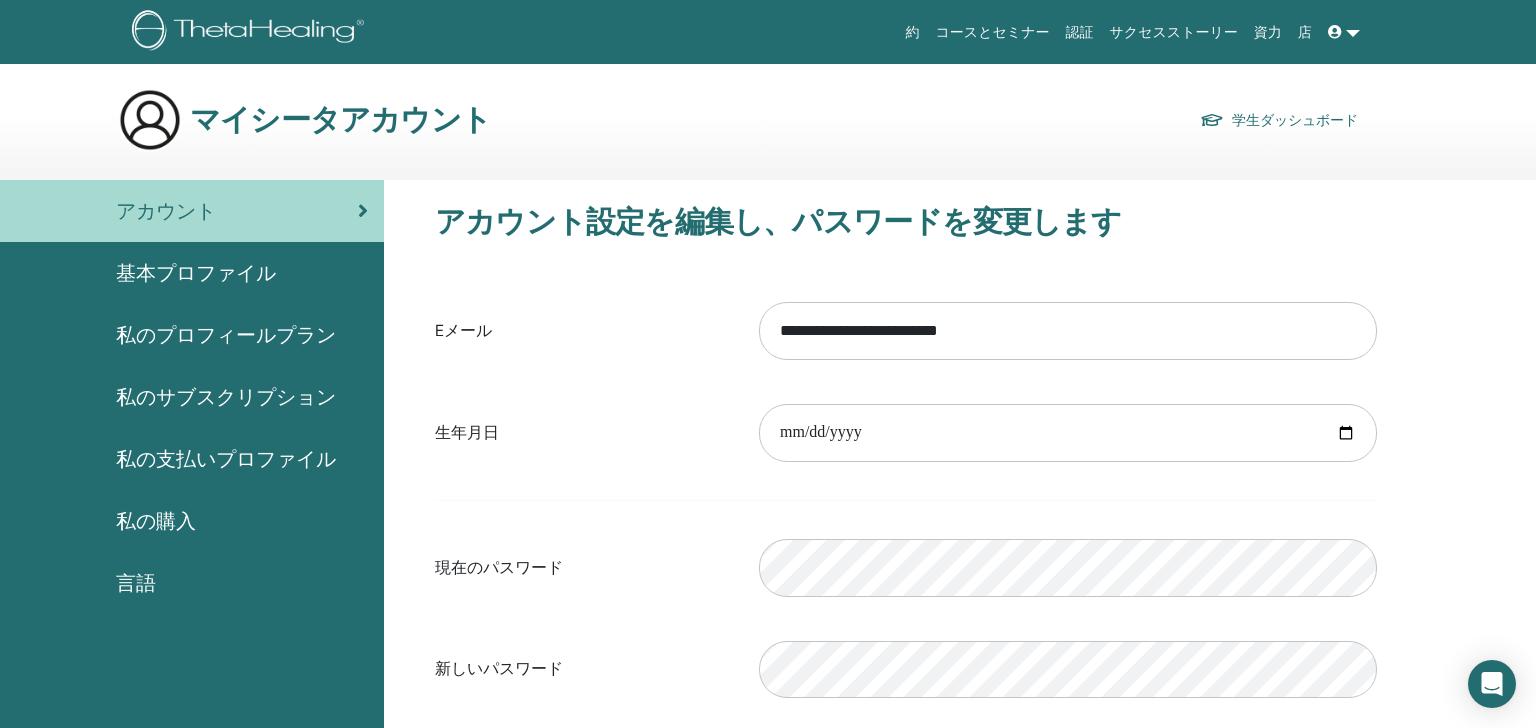 scroll, scrollTop: 0, scrollLeft: 0, axis: both 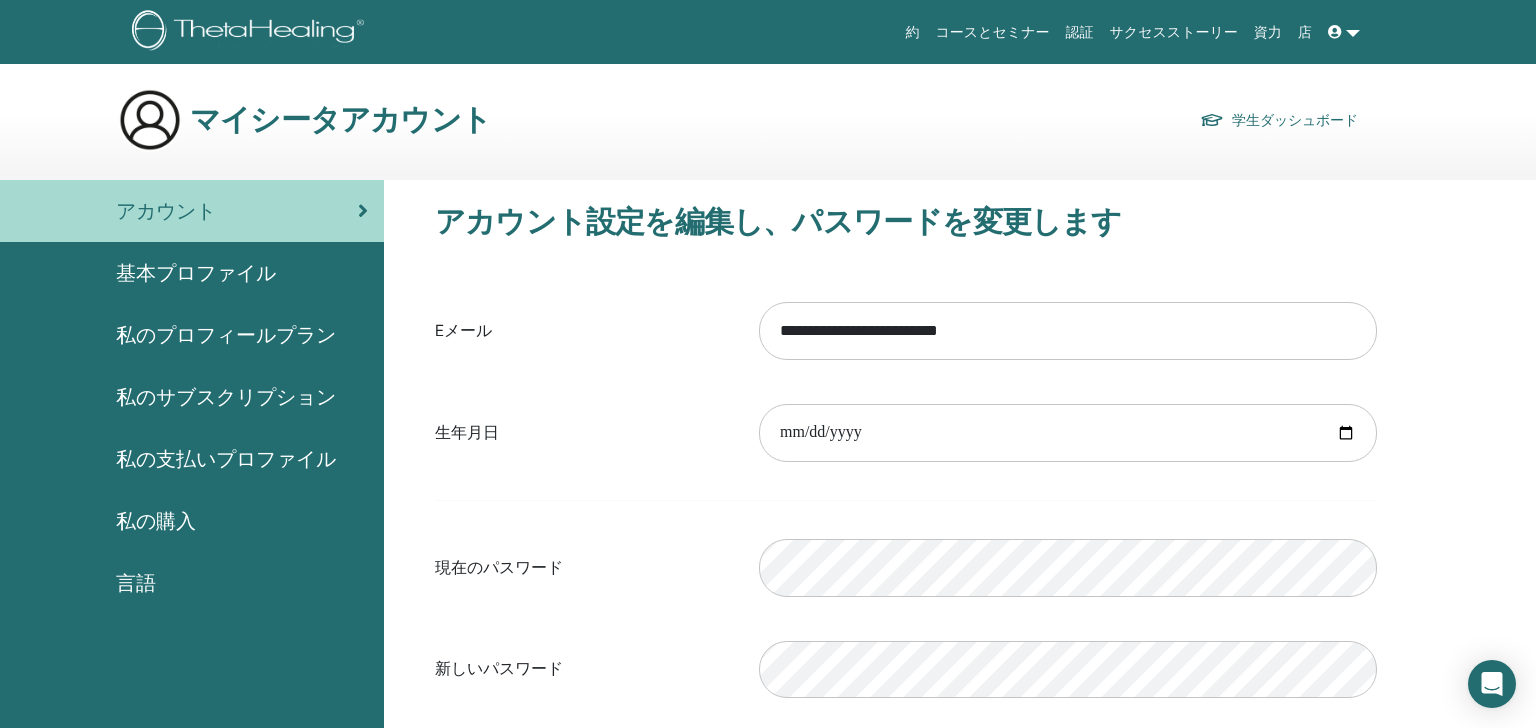 click on "コースとセミナー" at bounding box center (993, 32) 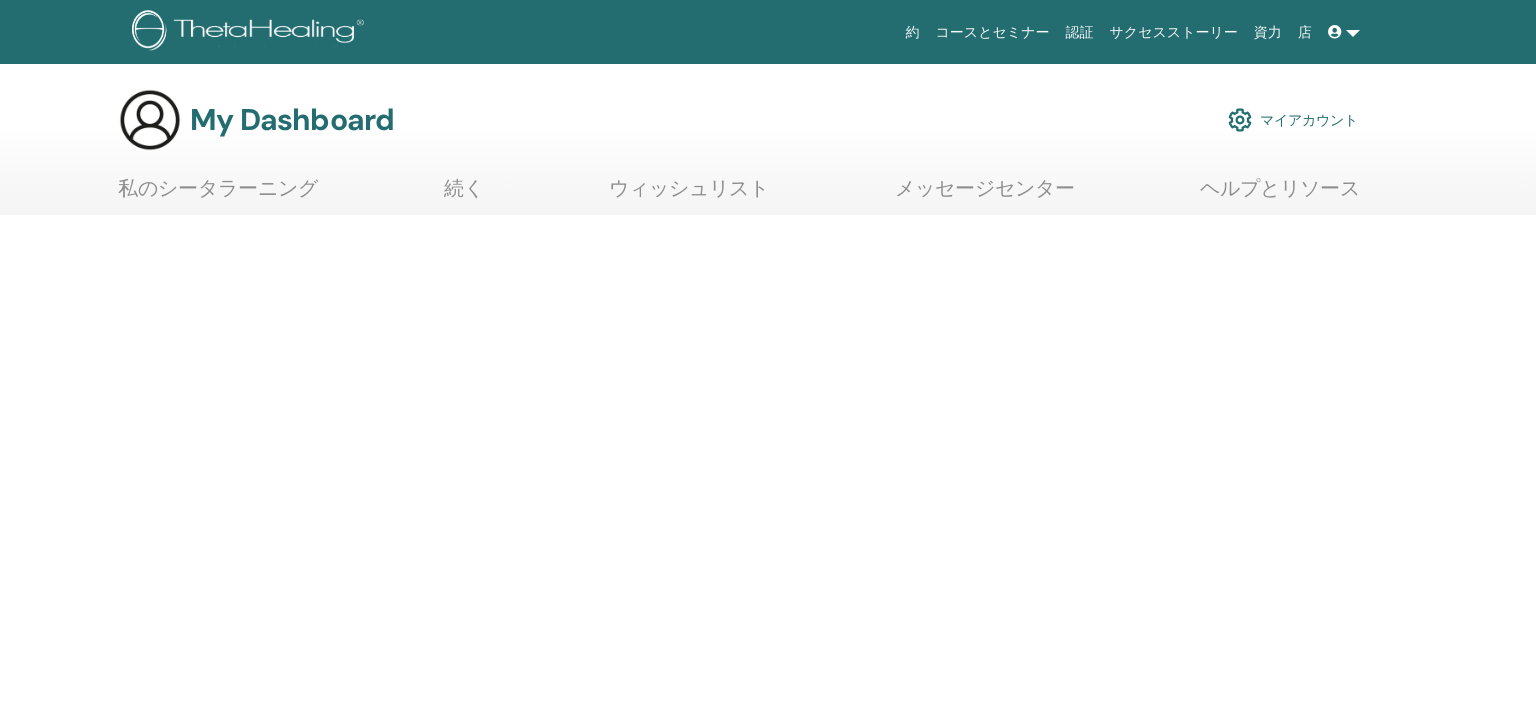 scroll, scrollTop: 0, scrollLeft: 0, axis: both 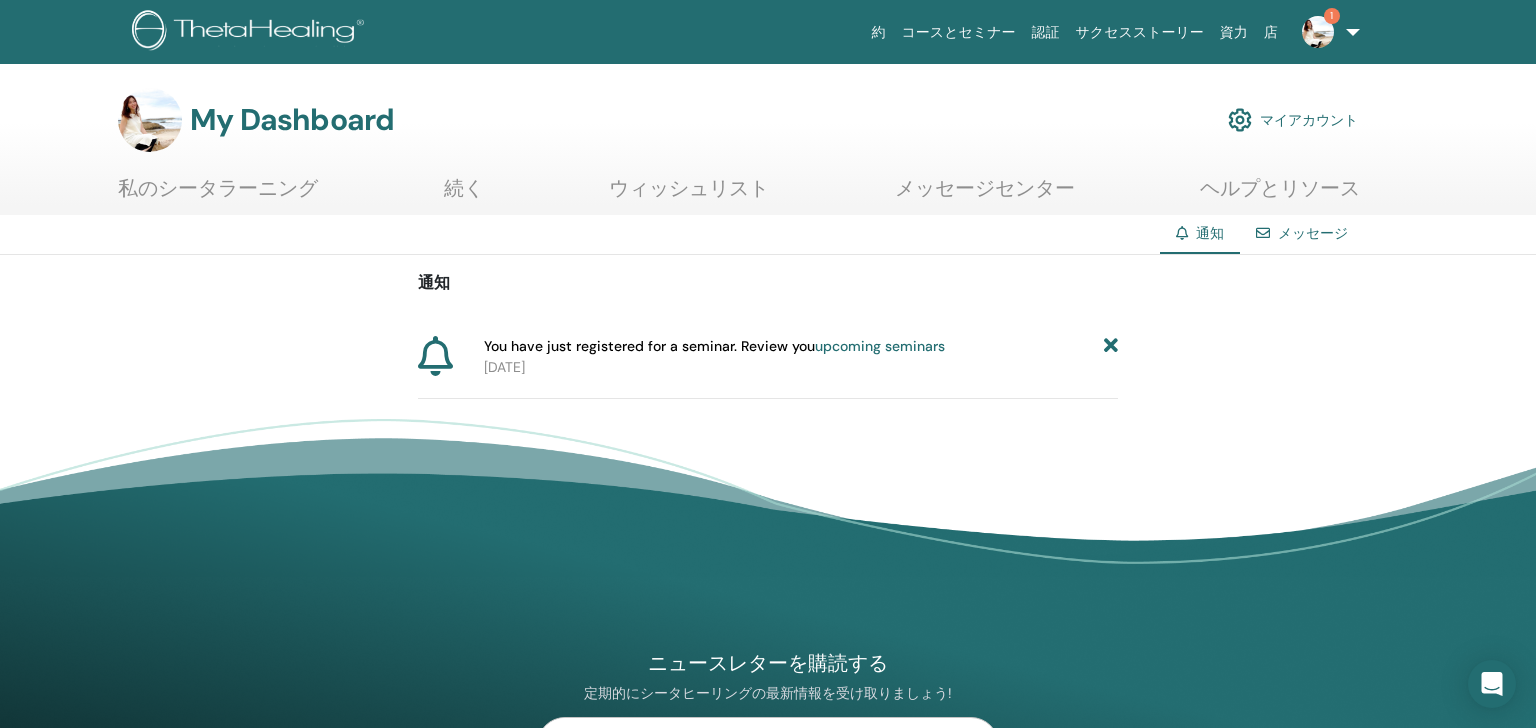 click at bounding box center (1111, 346) 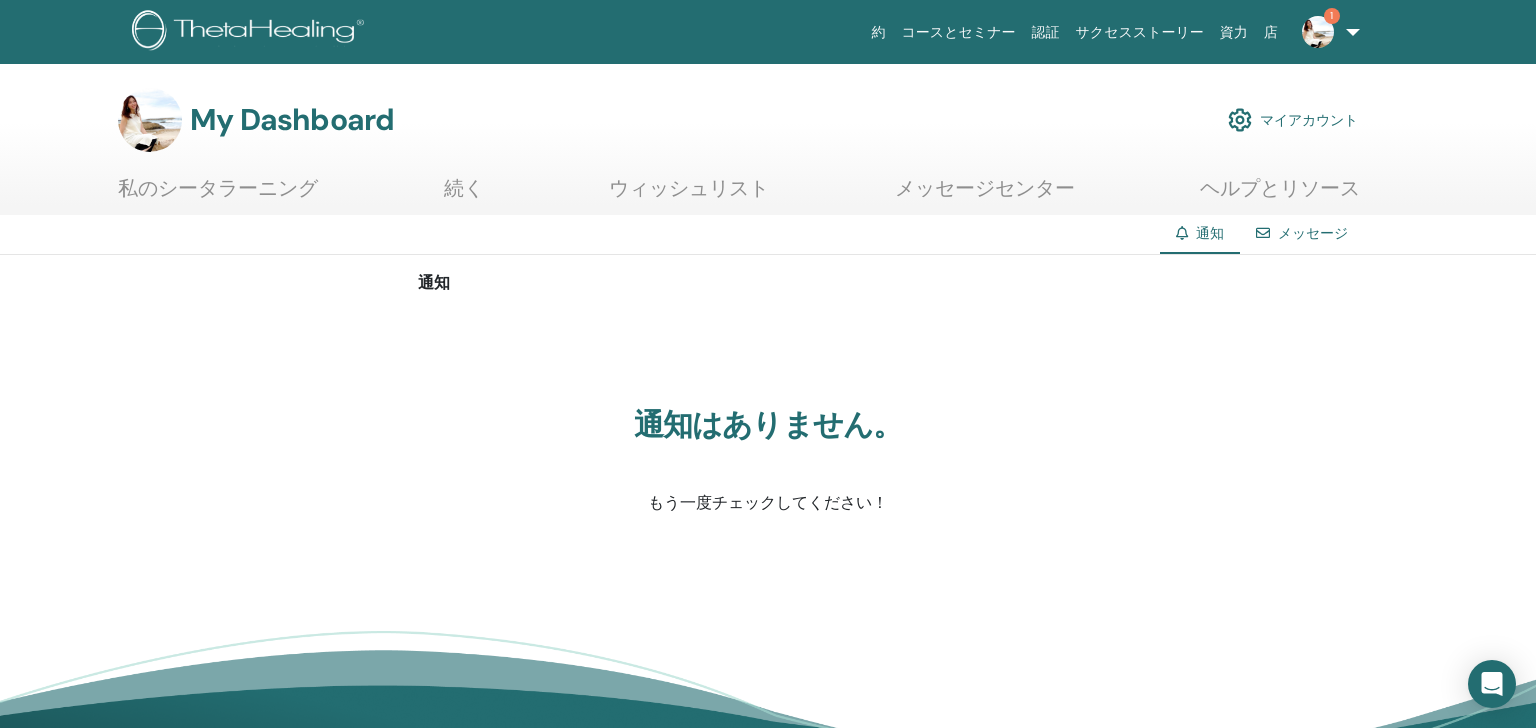 click on "マイアカウント" at bounding box center [1293, 120] 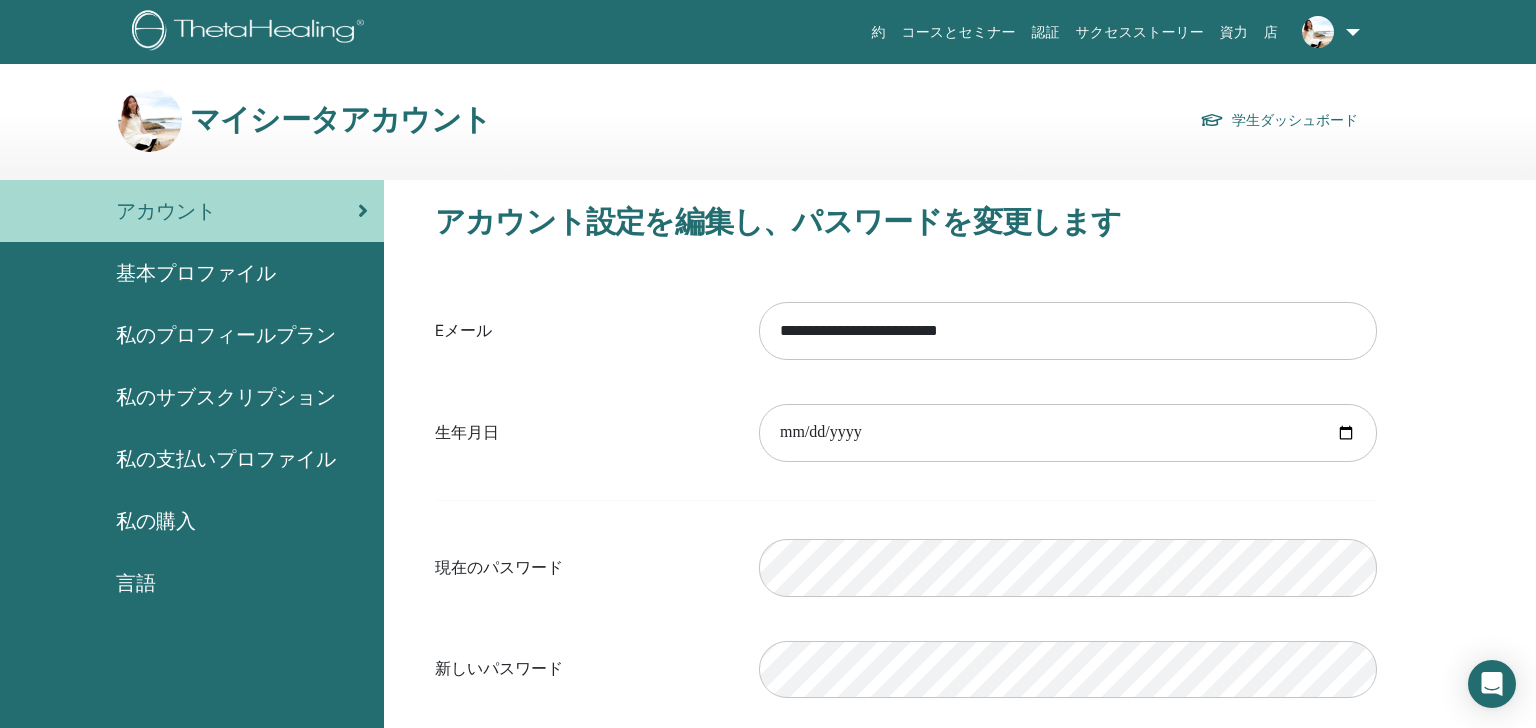 scroll, scrollTop: 0, scrollLeft: 0, axis: both 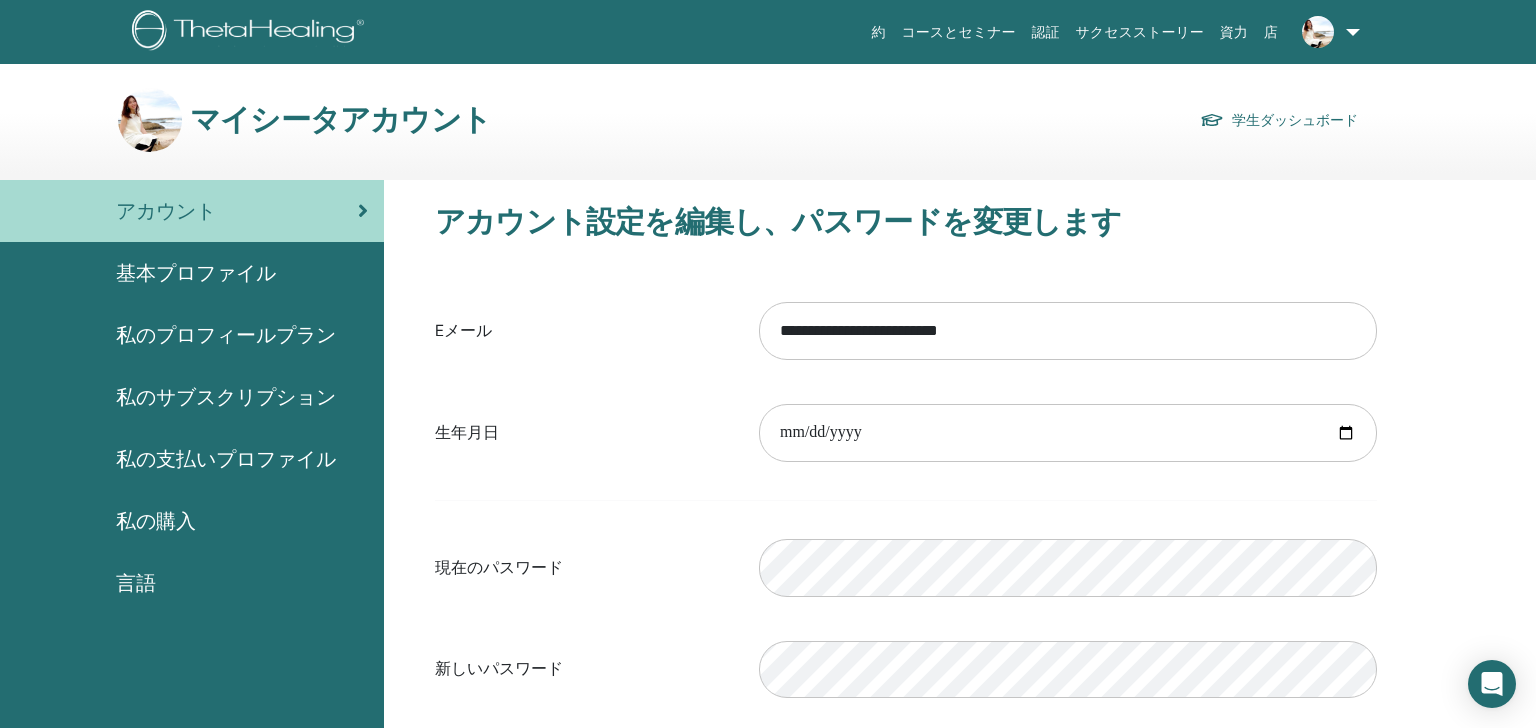 click on "基本プロファイル" at bounding box center (196, 273) 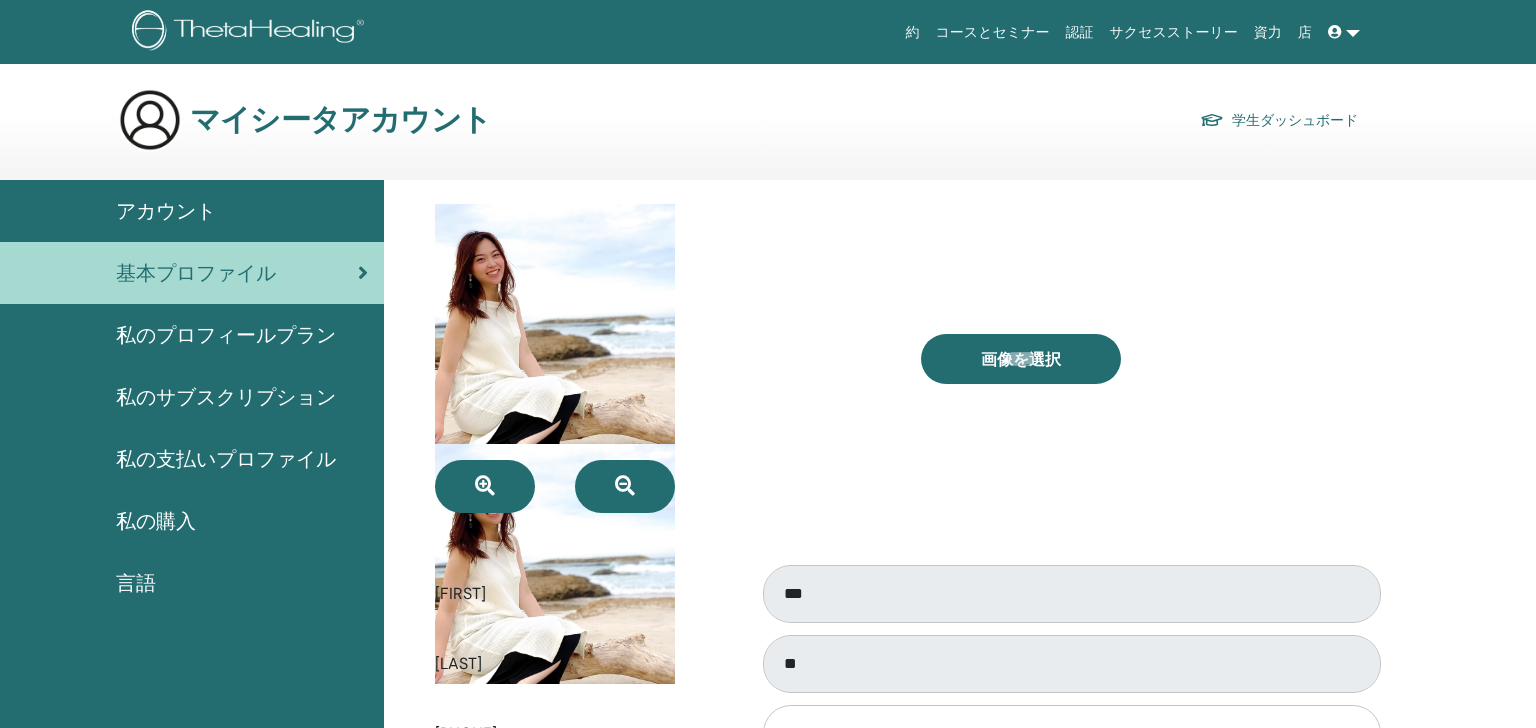 scroll, scrollTop: 0, scrollLeft: 0, axis: both 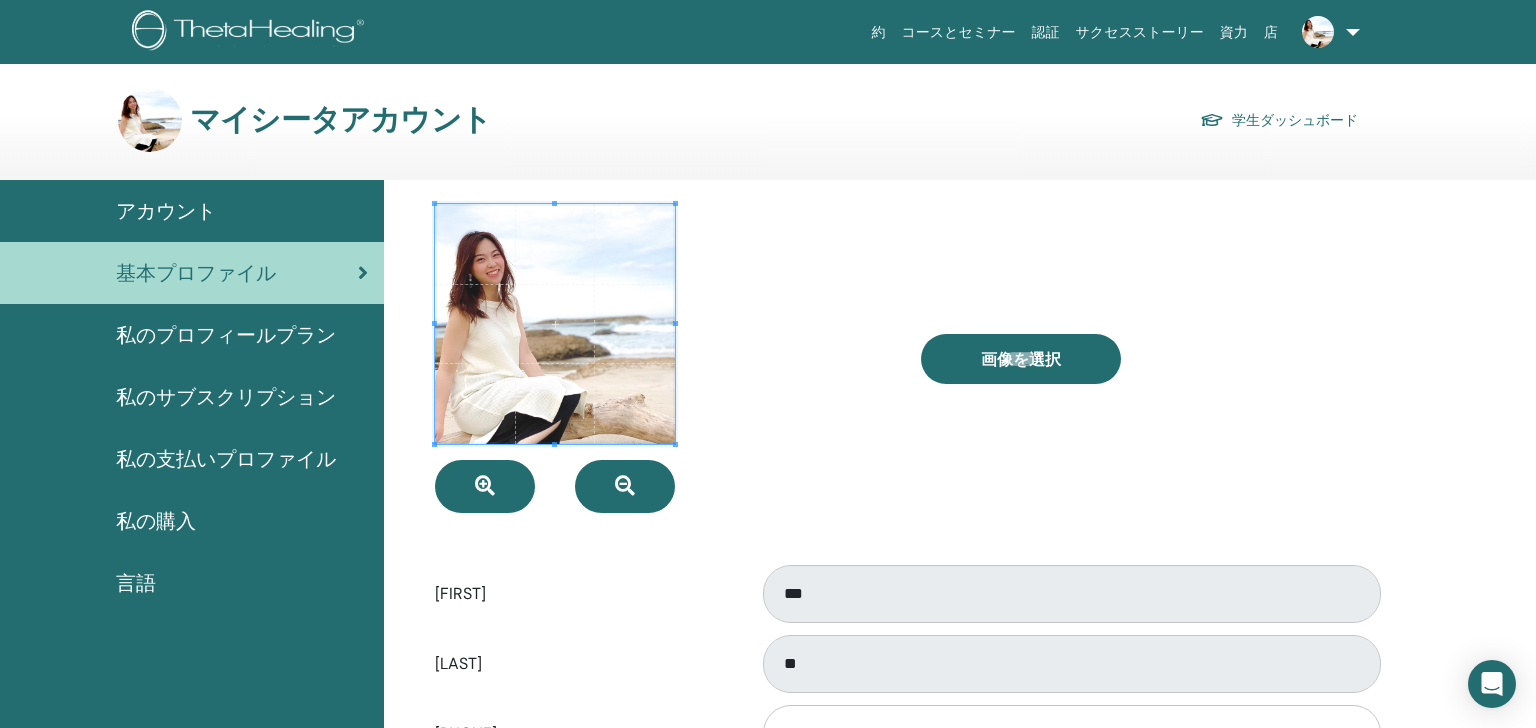 click at bounding box center [663, 358] 